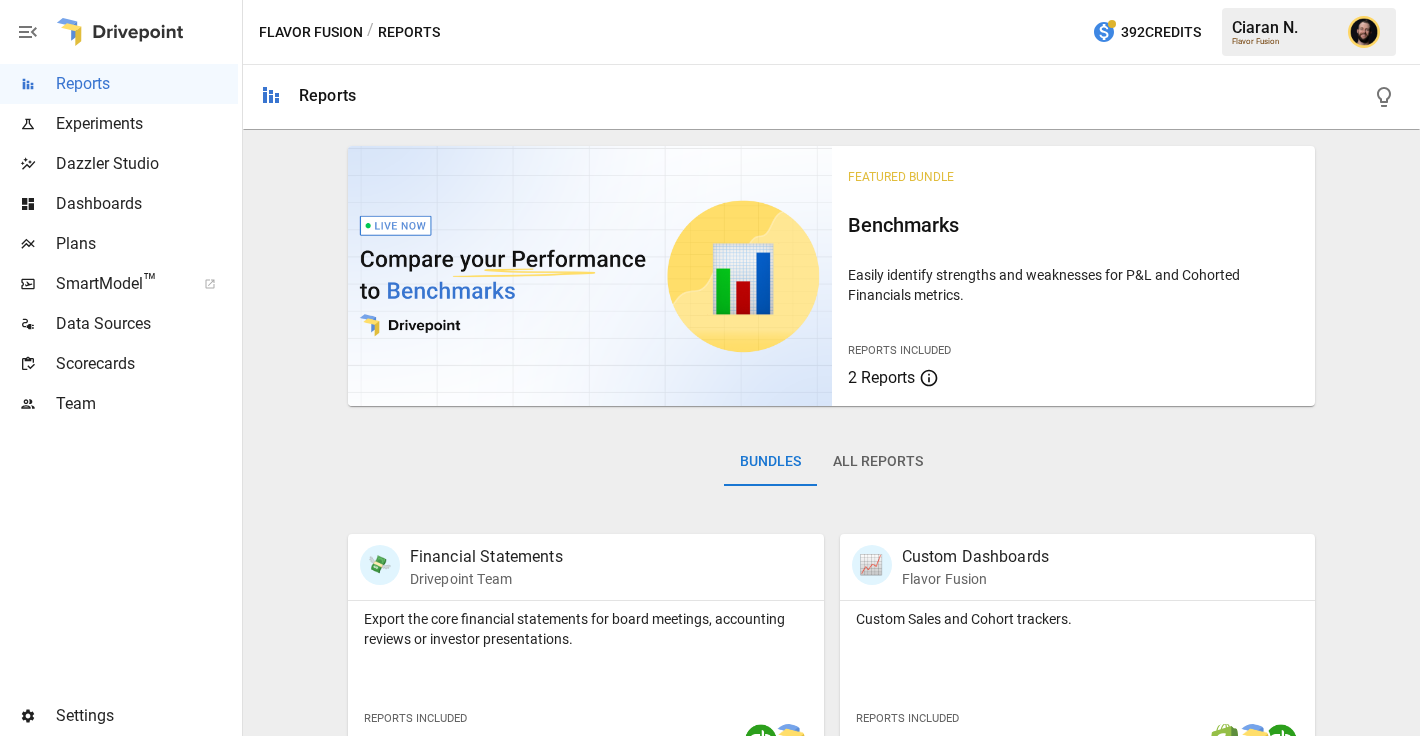 scroll, scrollTop: 0, scrollLeft: 0, axis: both 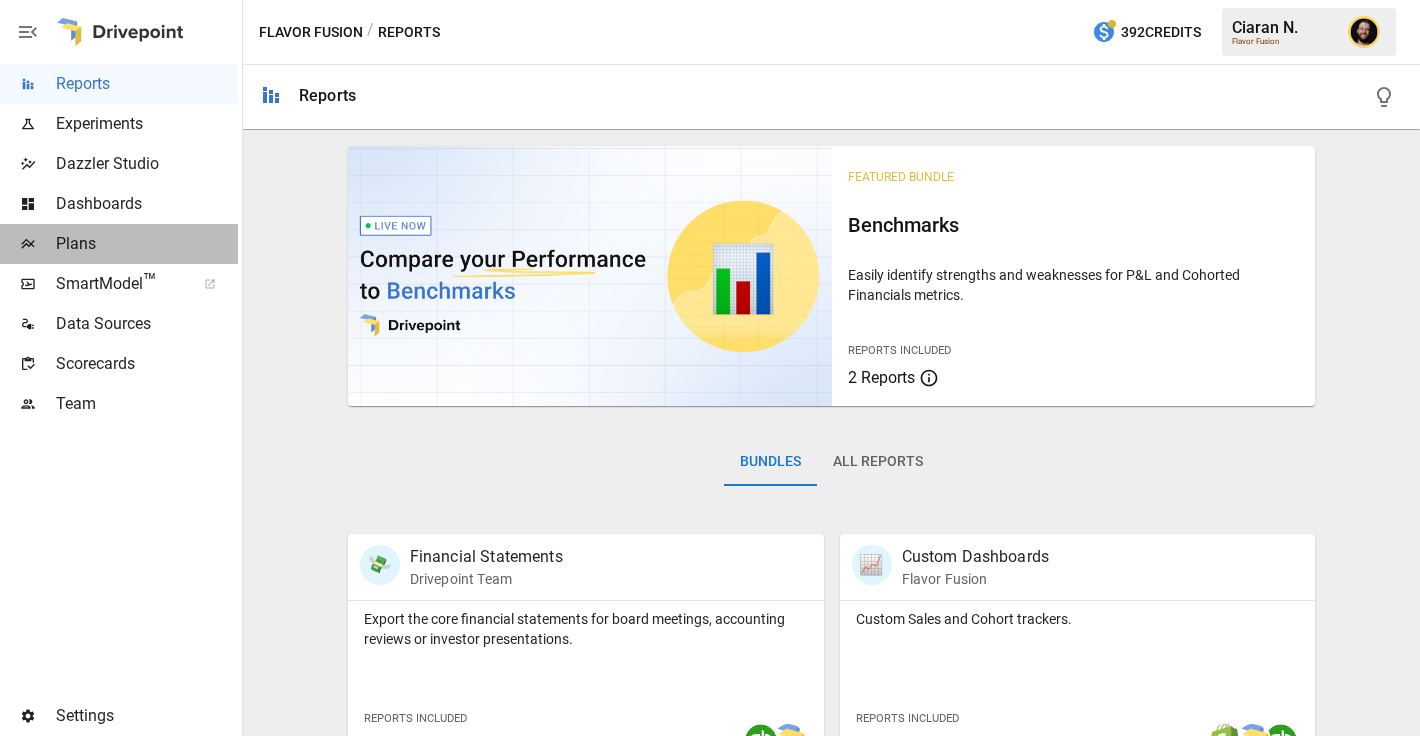 click on "Plans" at bounding box center [147, 84] 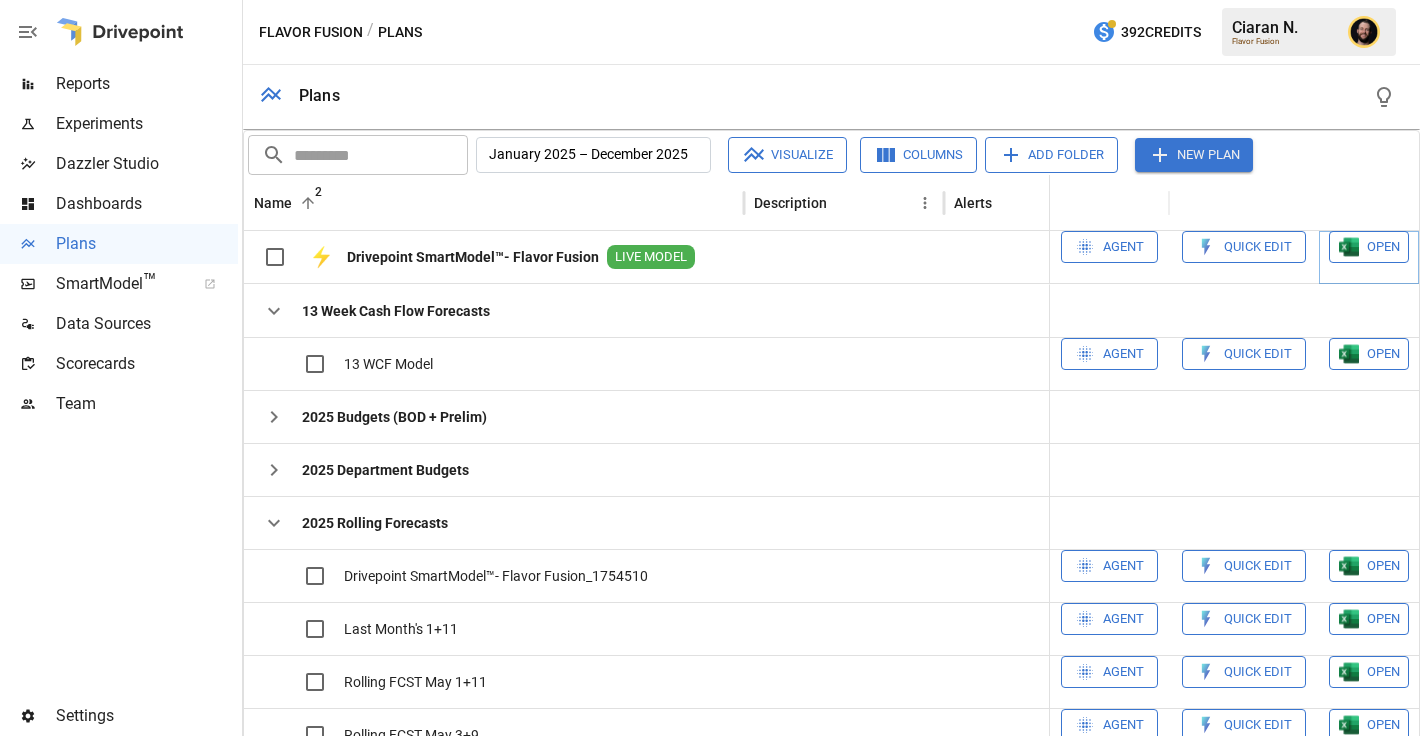 click on "OPEN" at bounding box center [1369, 247] 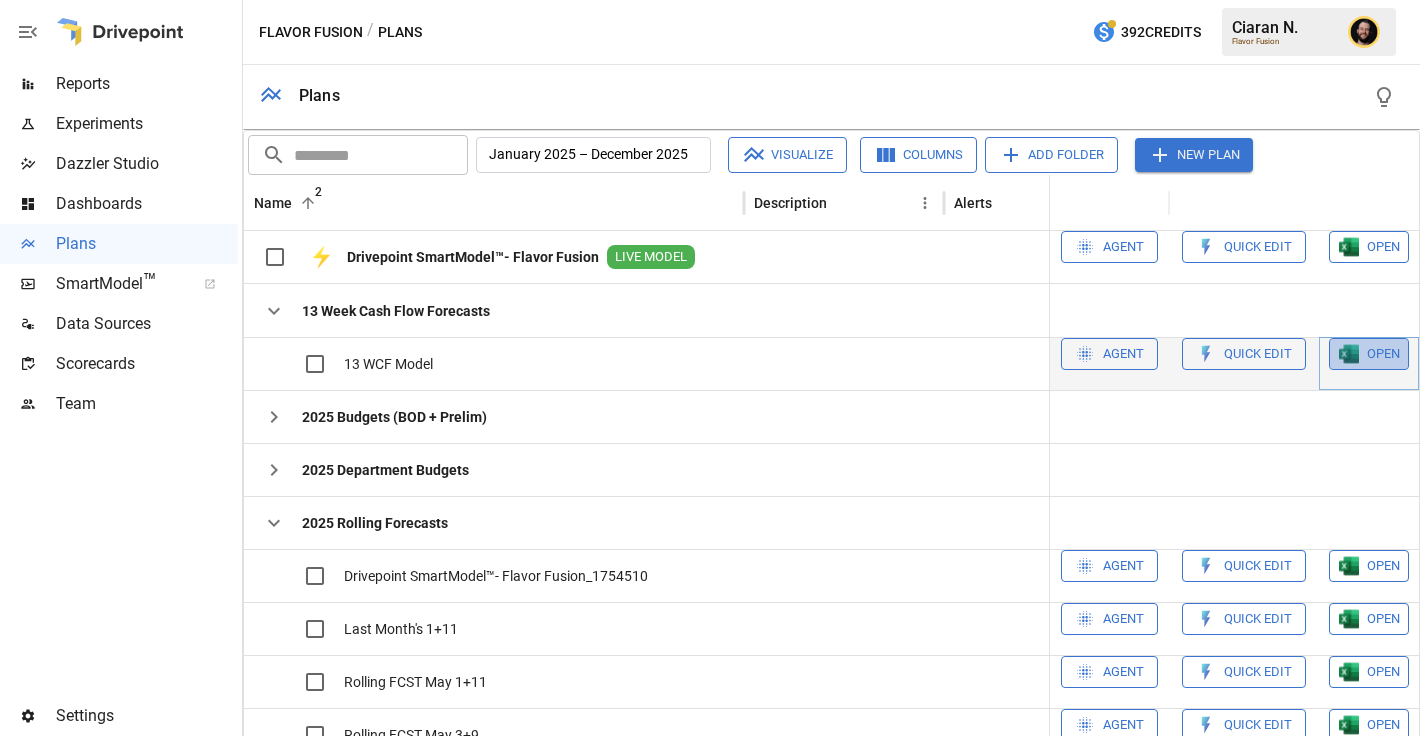 click on "OPEN" at bounding box center (1369, 354) 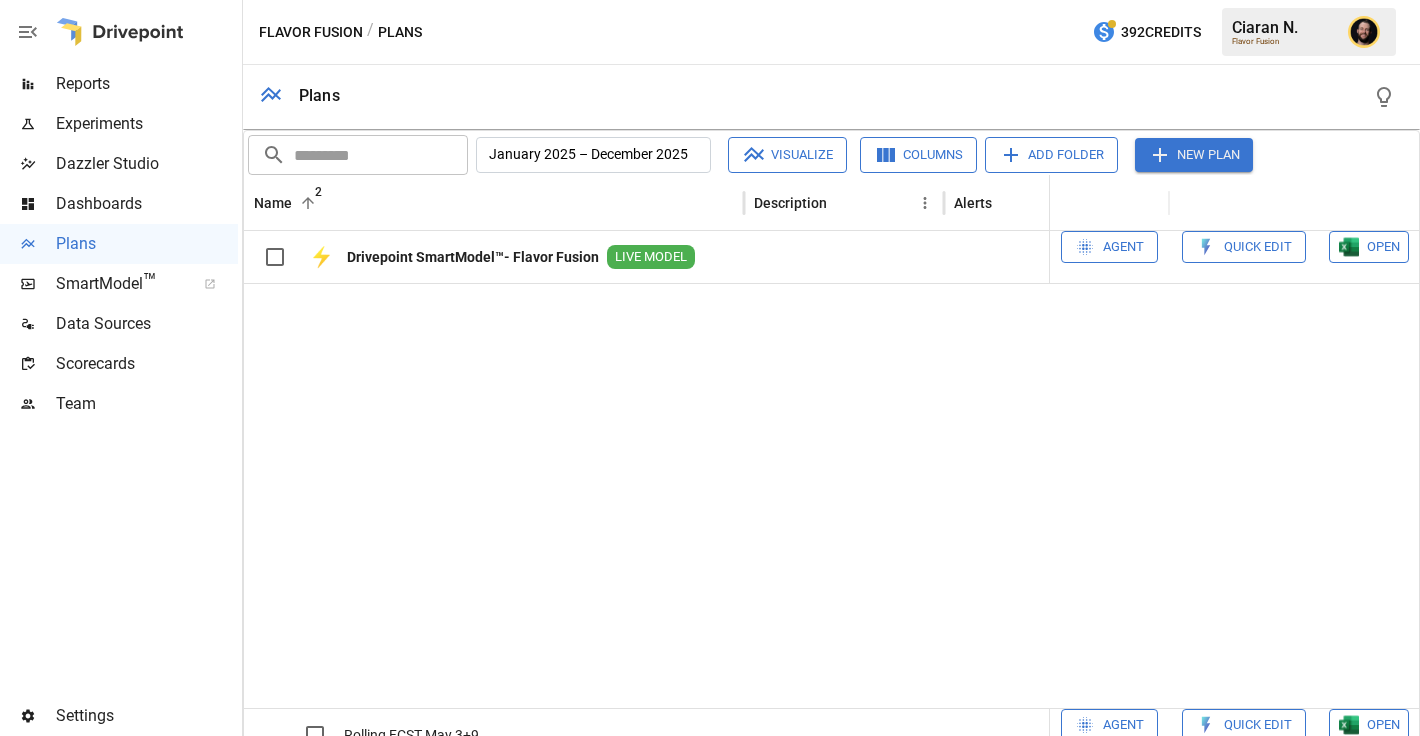 scroll, scrollTop: 450, scrollLeft: 0, axis: vertical 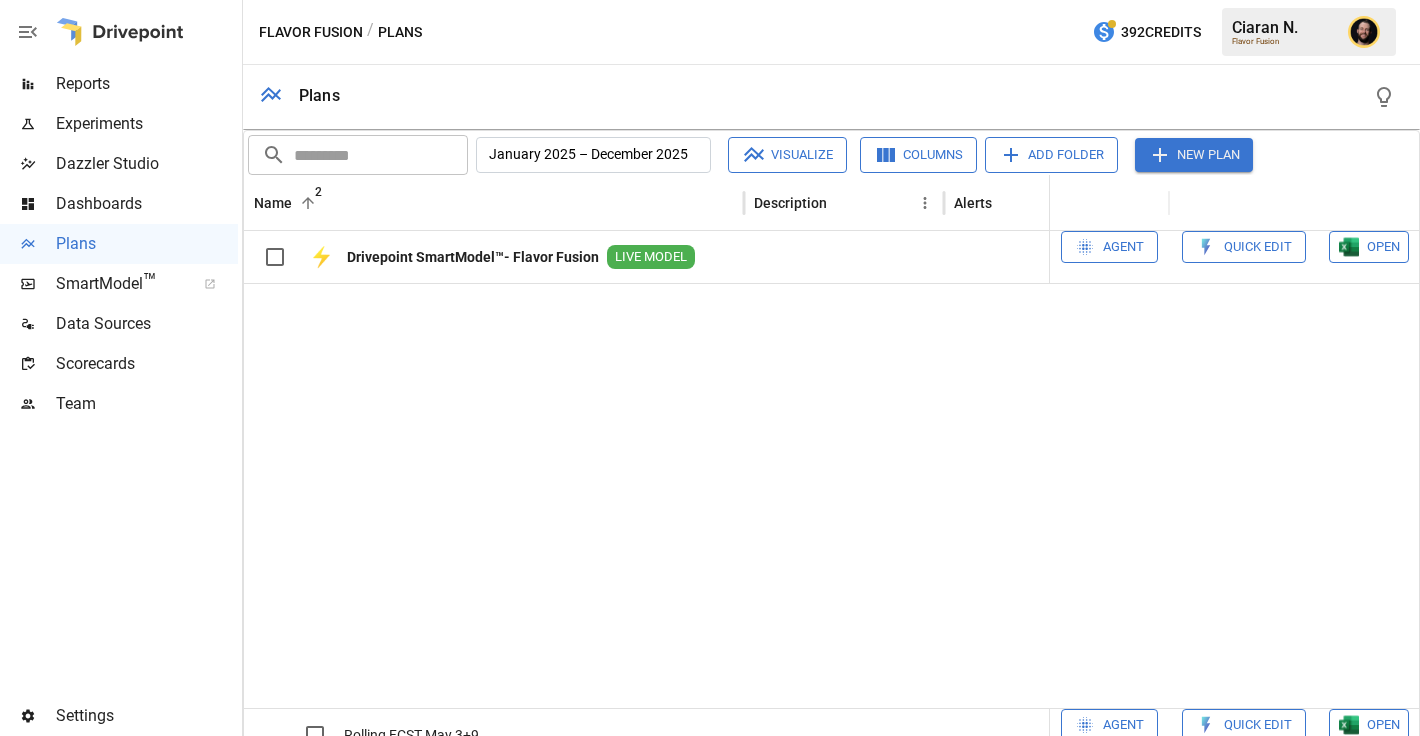 click on "OPEN" at bounding box center (1383, 725) 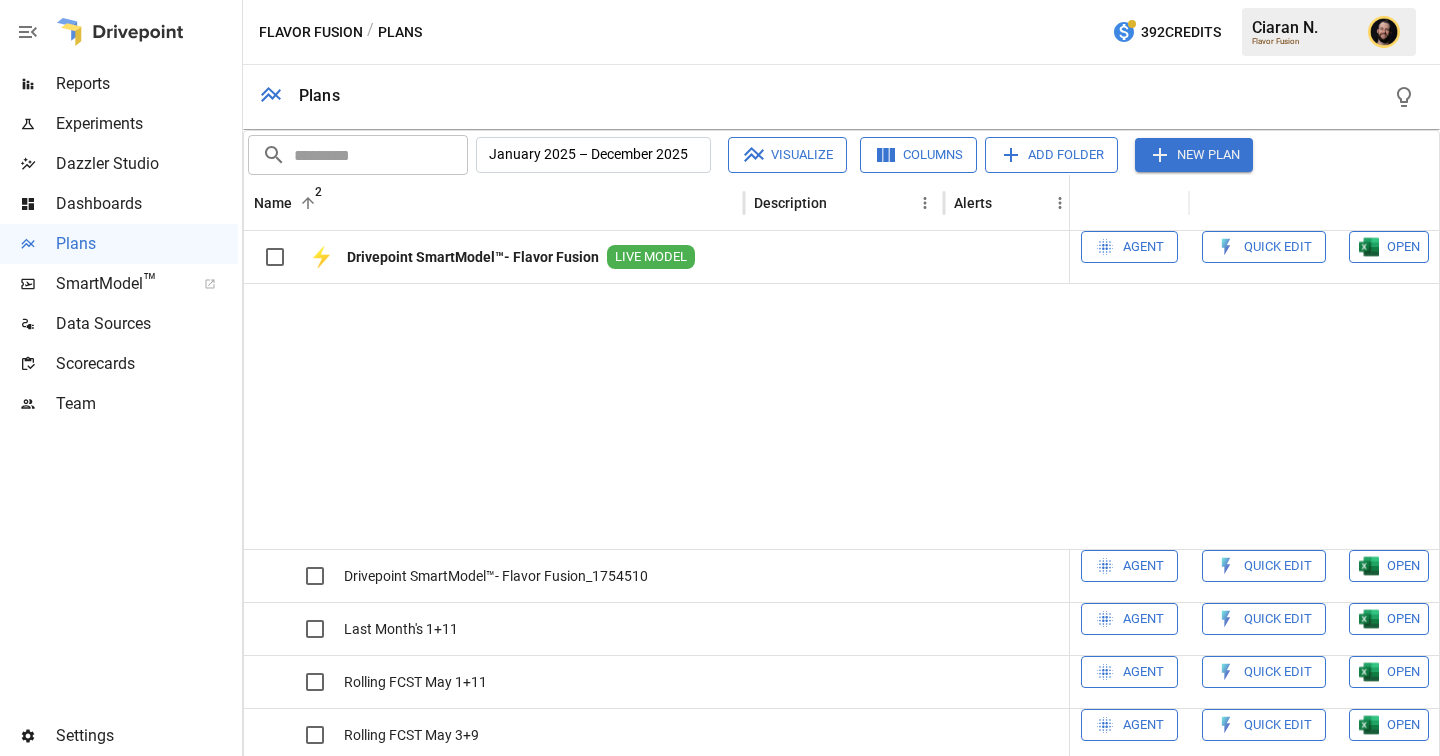 click at bounding box center (274, 841) 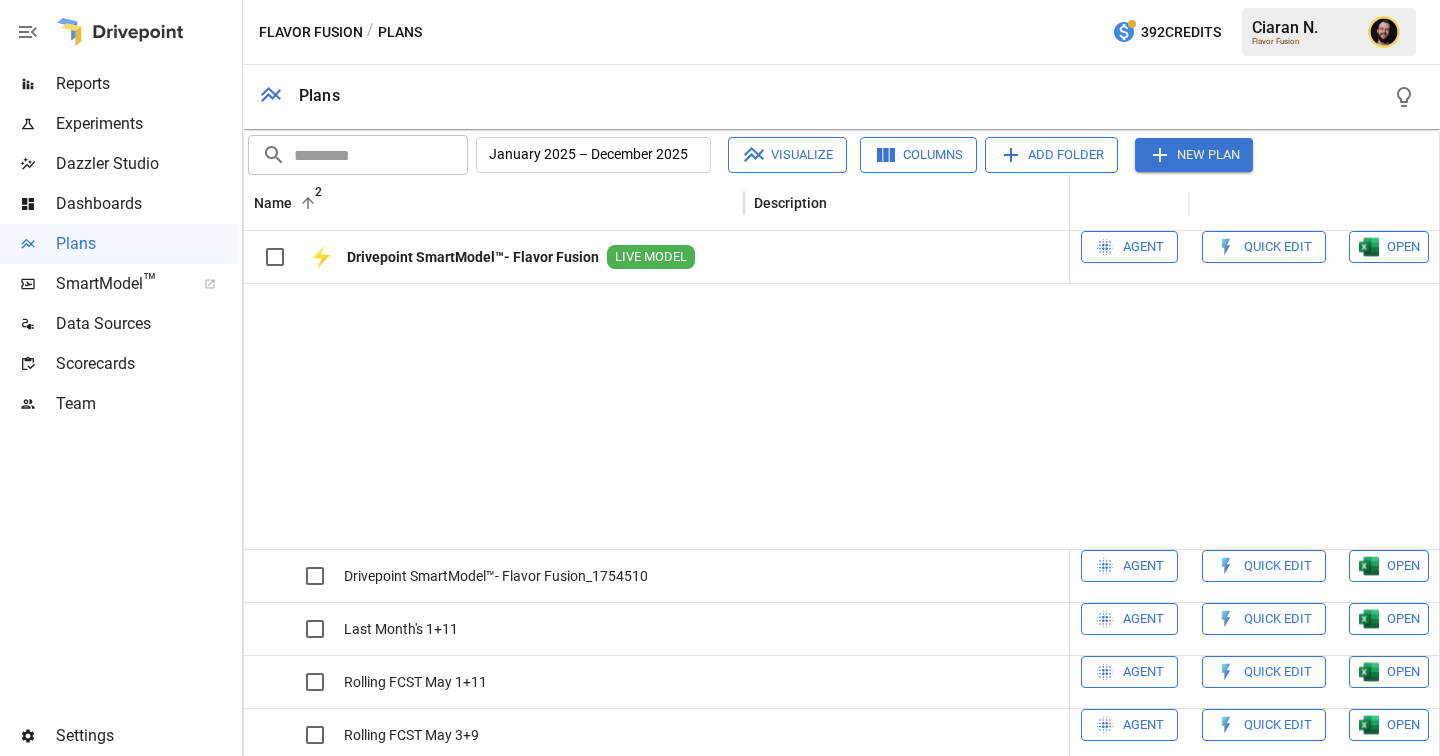 scroll, scrollTop: 352, scrollLeft: 0, axis: vertical 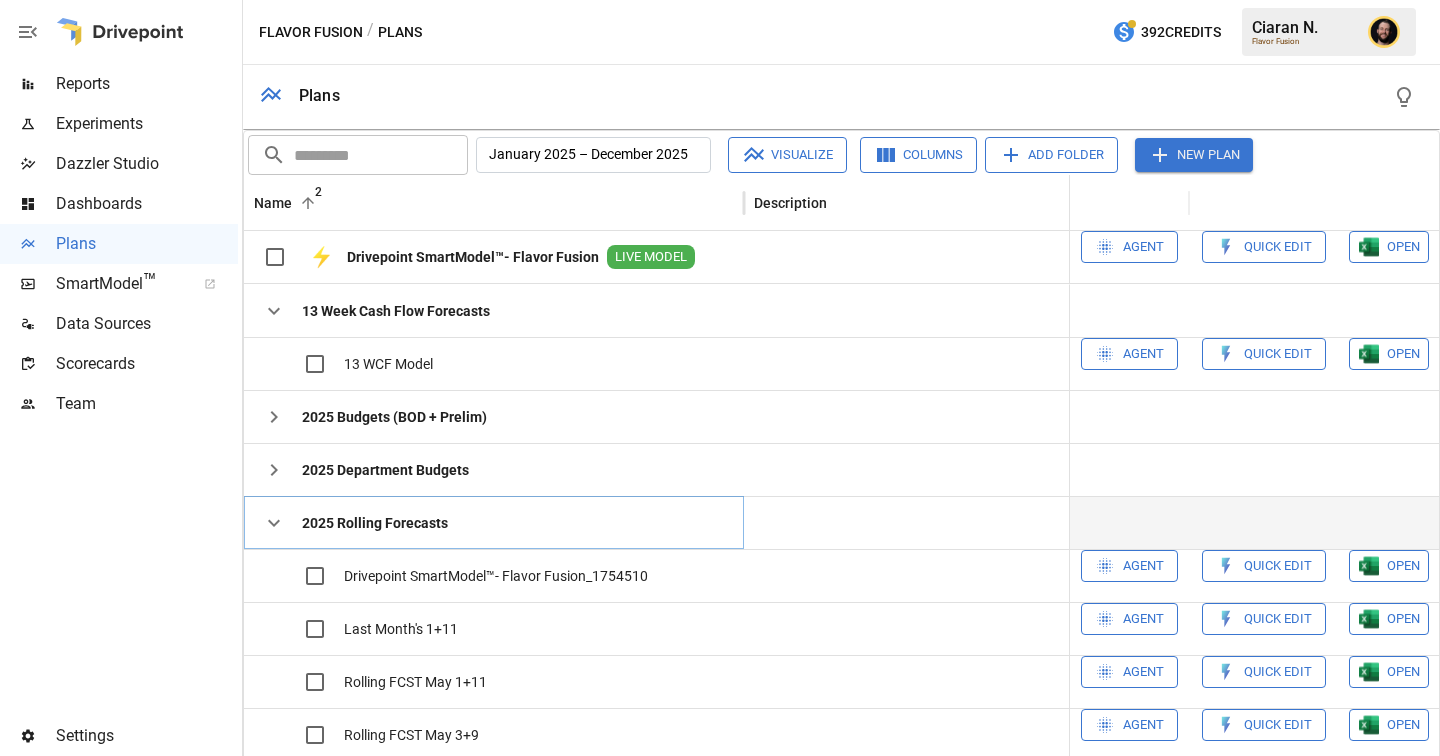 click at bounding box center (274, 311) 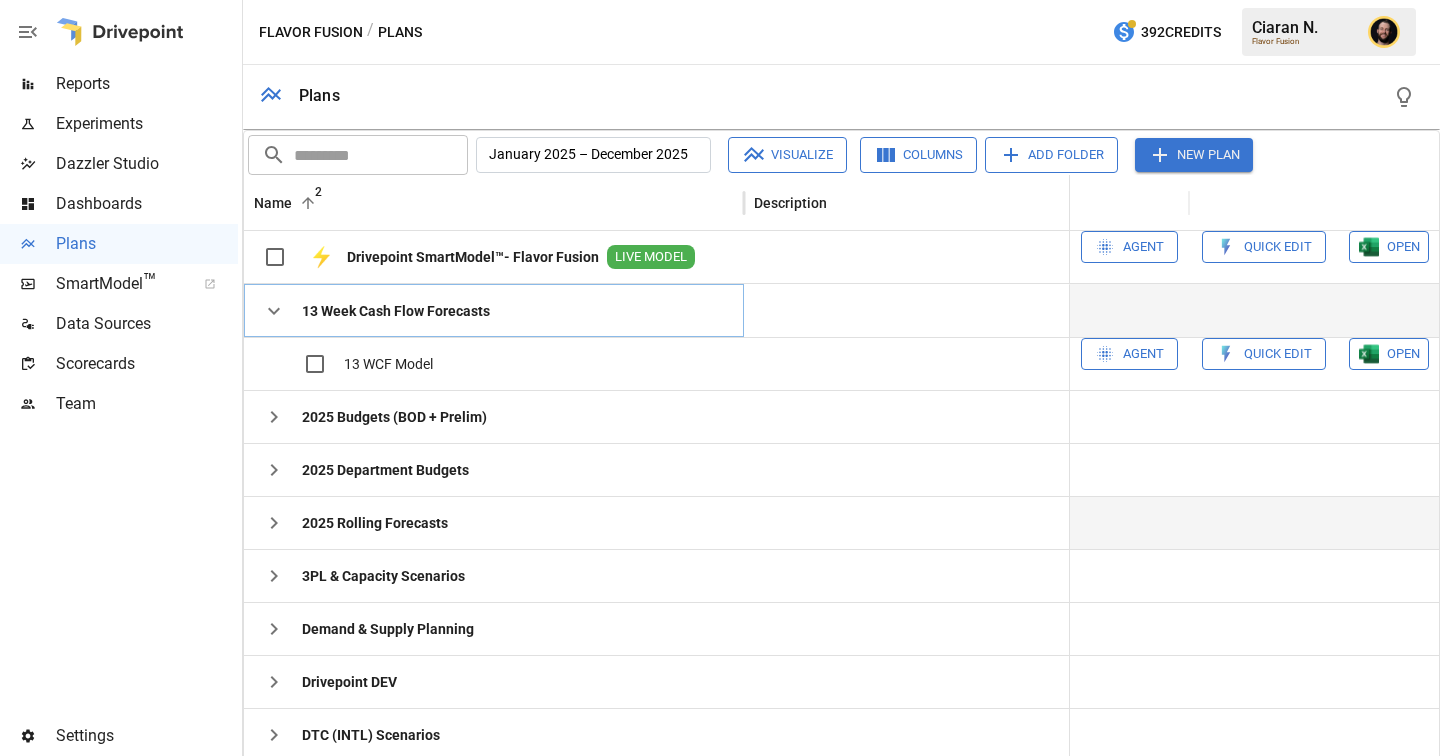 click at bounding box center [274, 311] 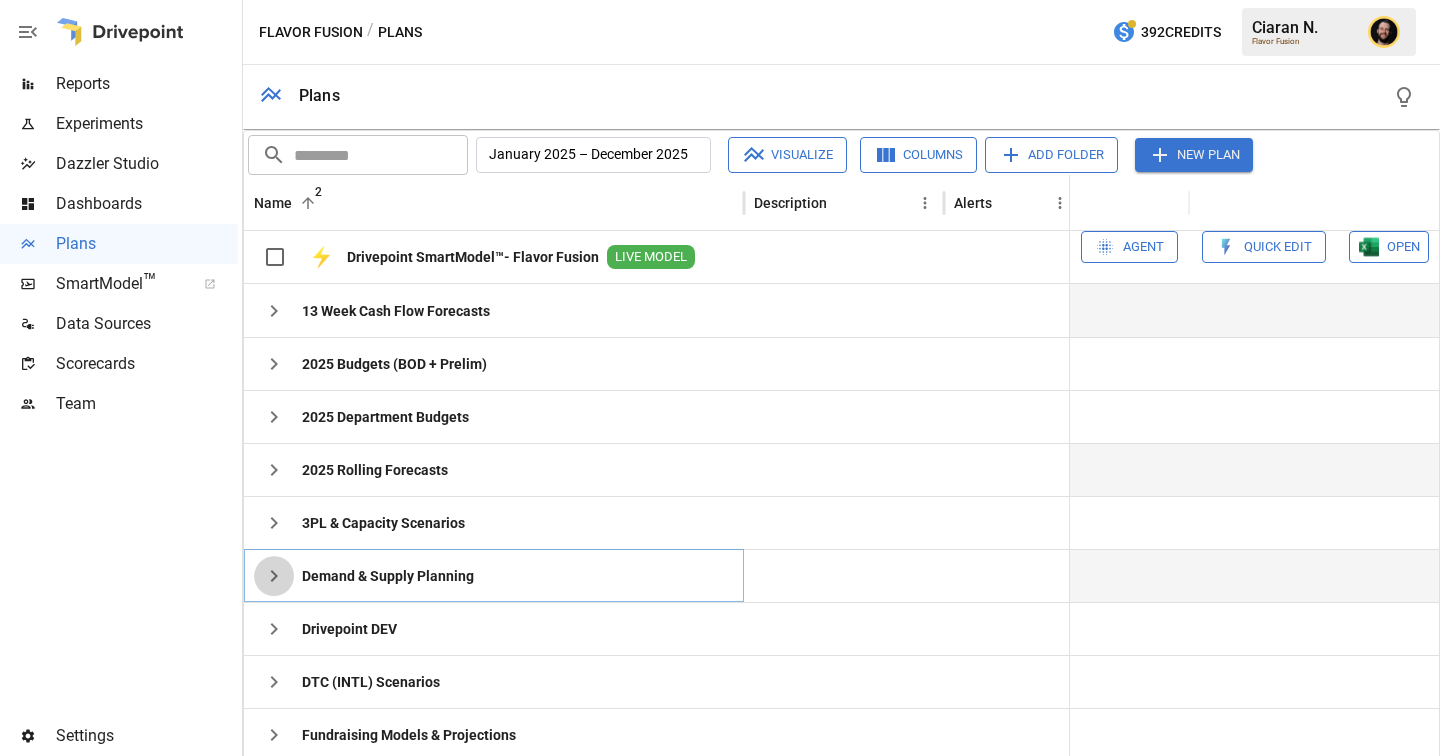click at bounding box center [274, 311] 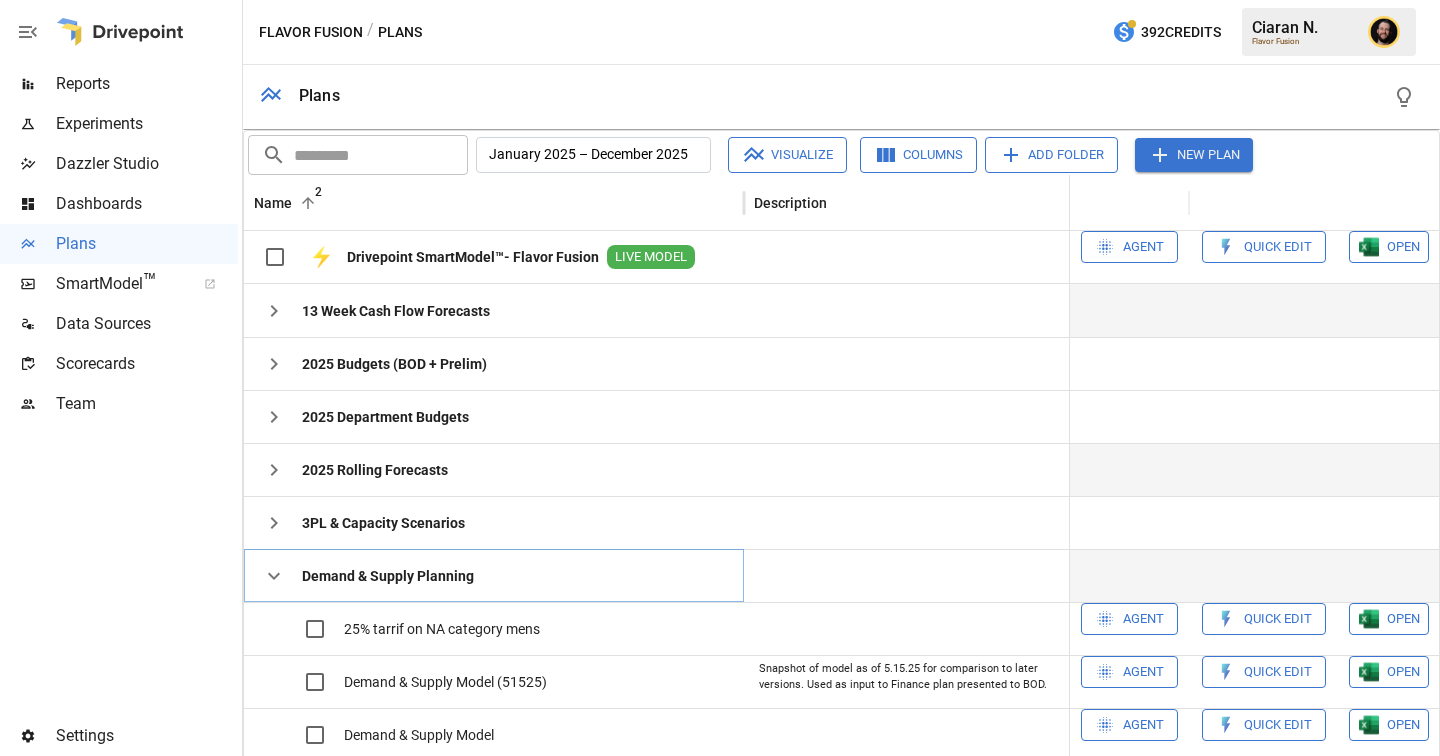scroll, scrollTop: 148, scrollLeft: 0, axis: vertical 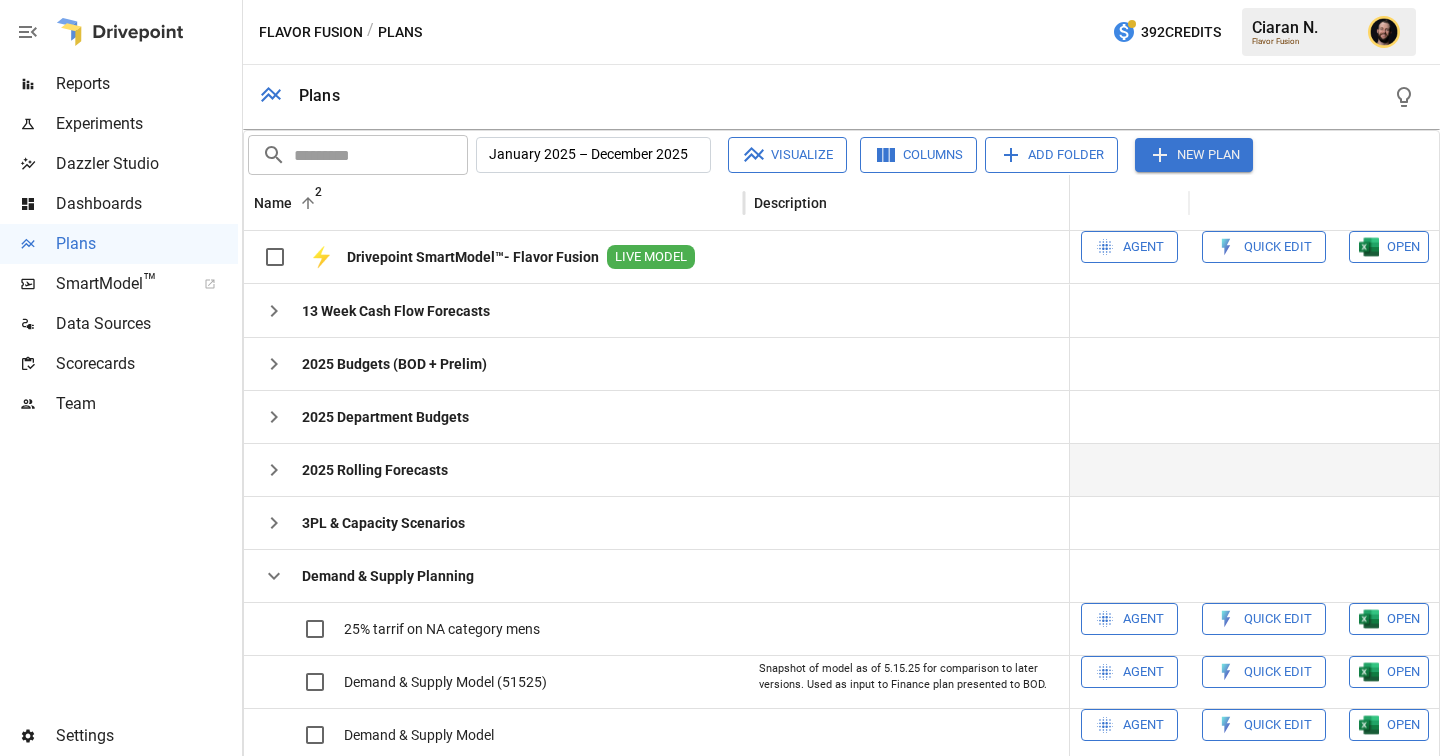 click on "OPEN" at bounding box center [1403, 619] 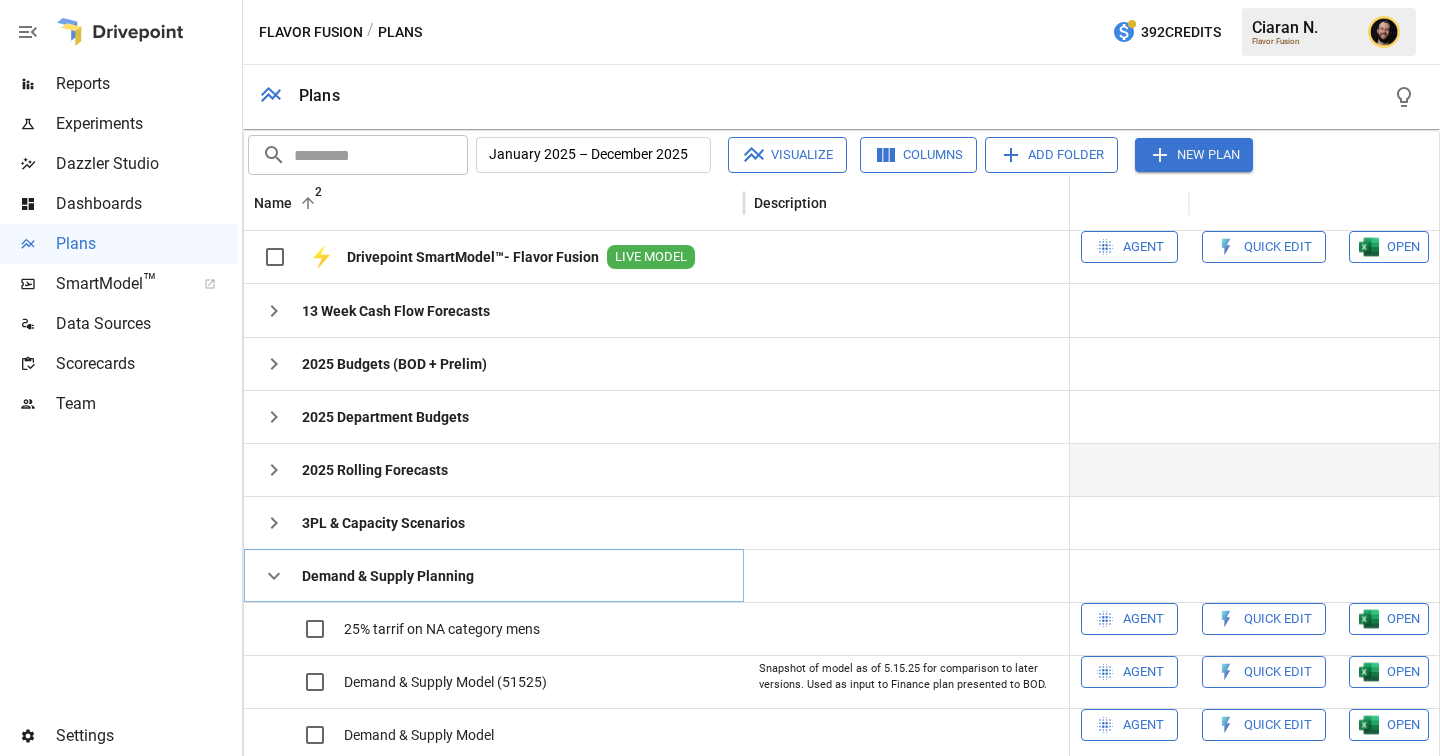 click at bounding box center [274, 576] 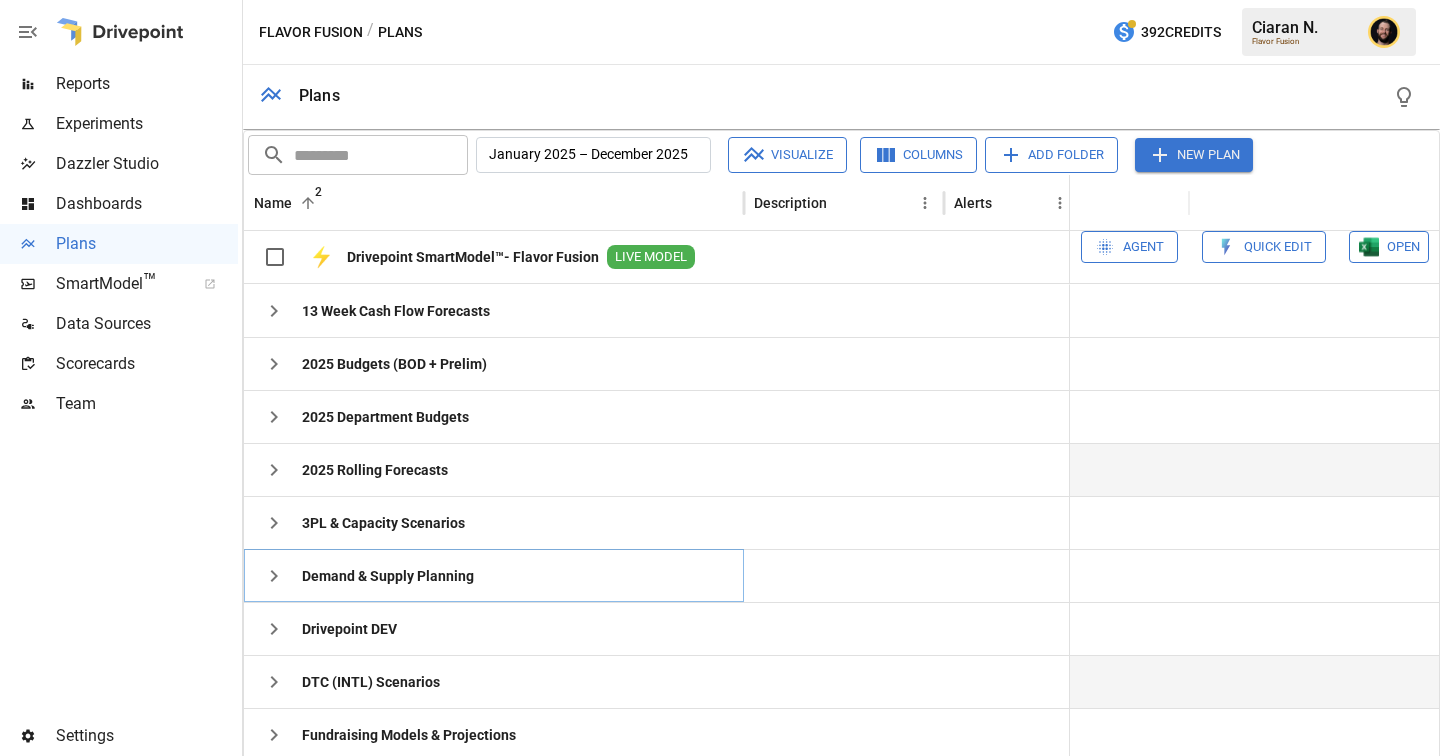 scroll, scrollTop: 0, scrollLeft: 0, axis: both 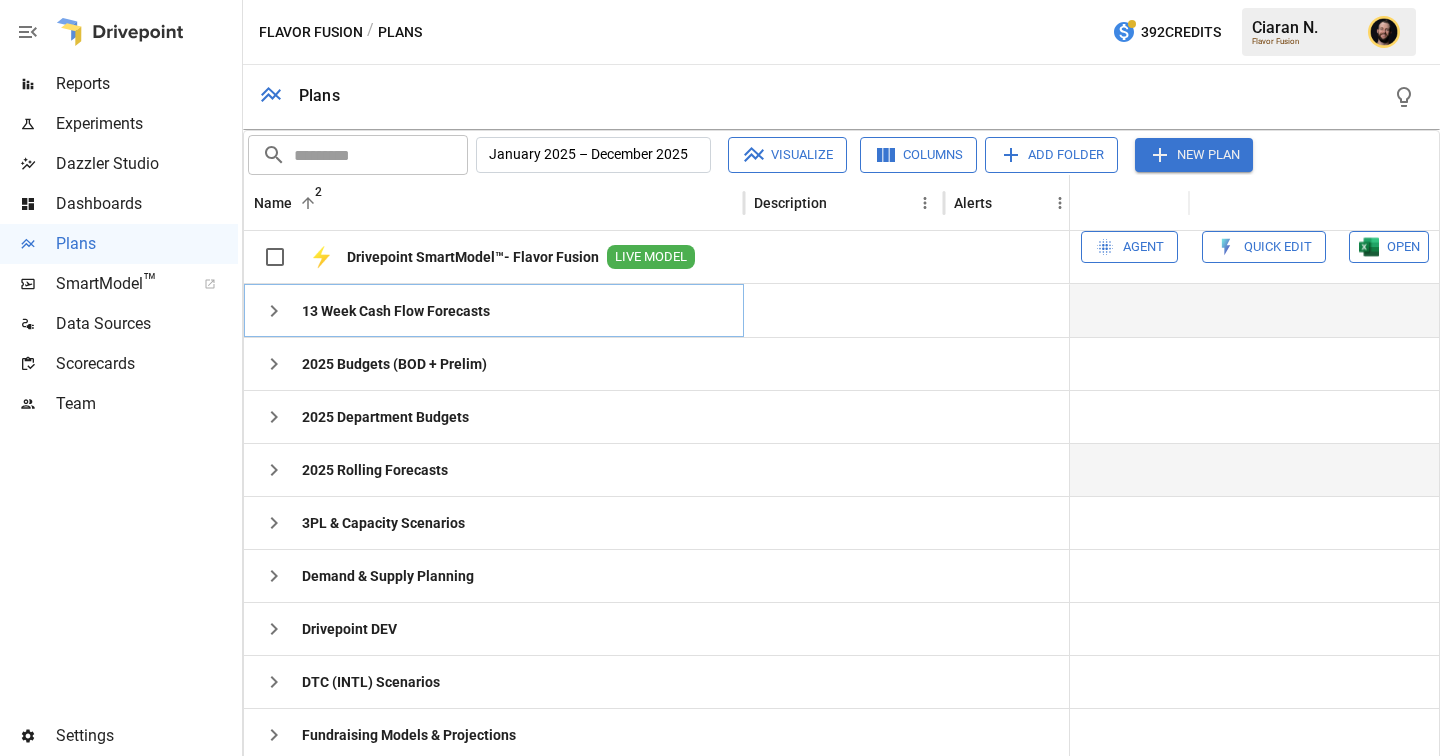 click at bounding box center [274, 311] 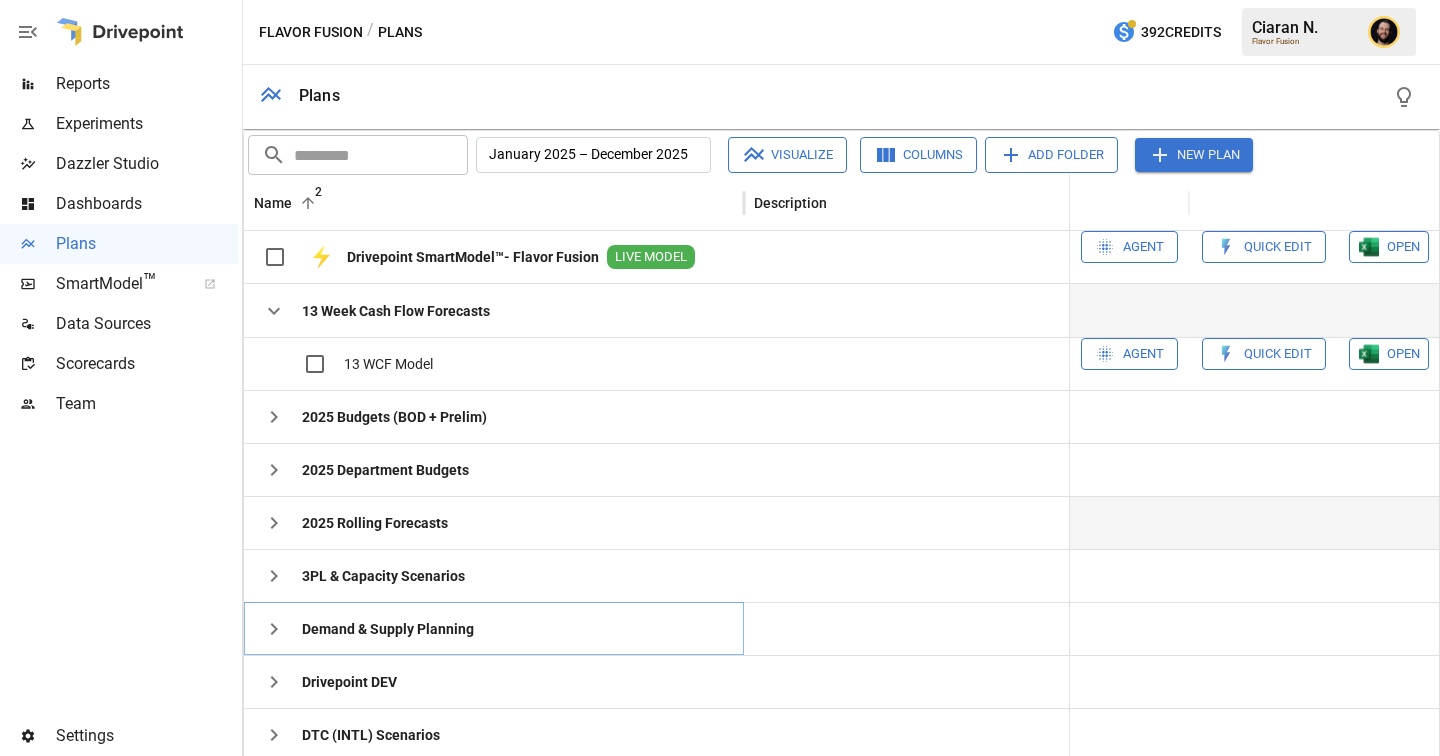 click at bounding box center (274, 417) 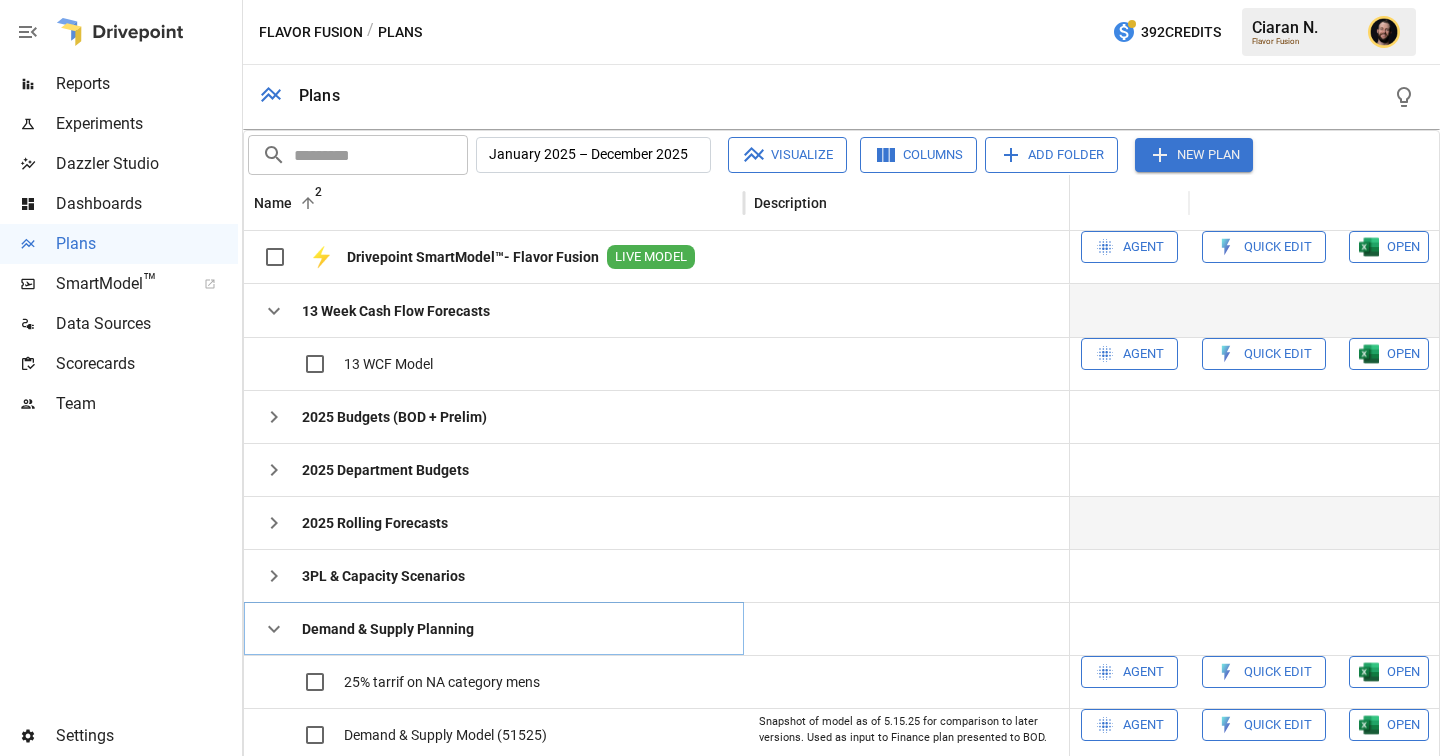 scroll, scrollTop: 1, scrollLeft: 0, axis: vertical 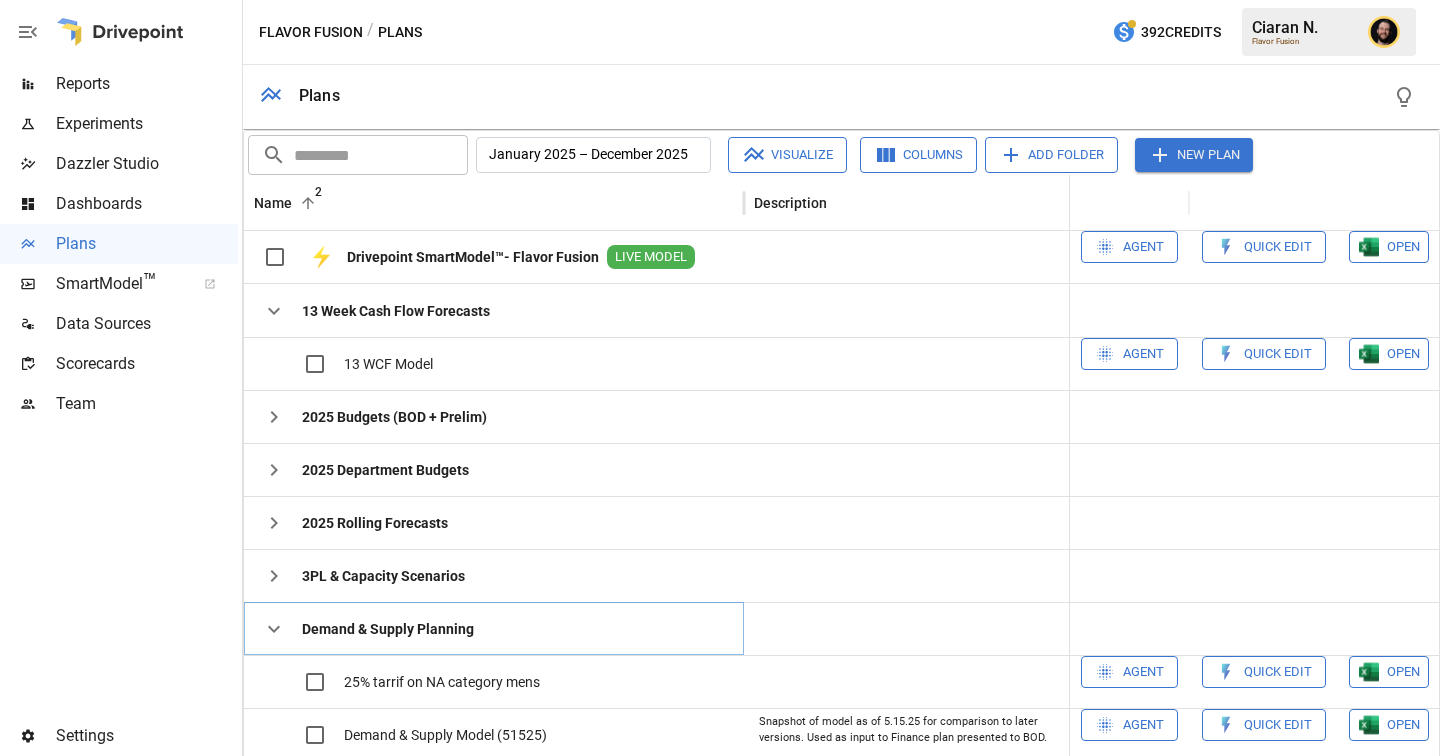 click at bounding box center (274, 311) 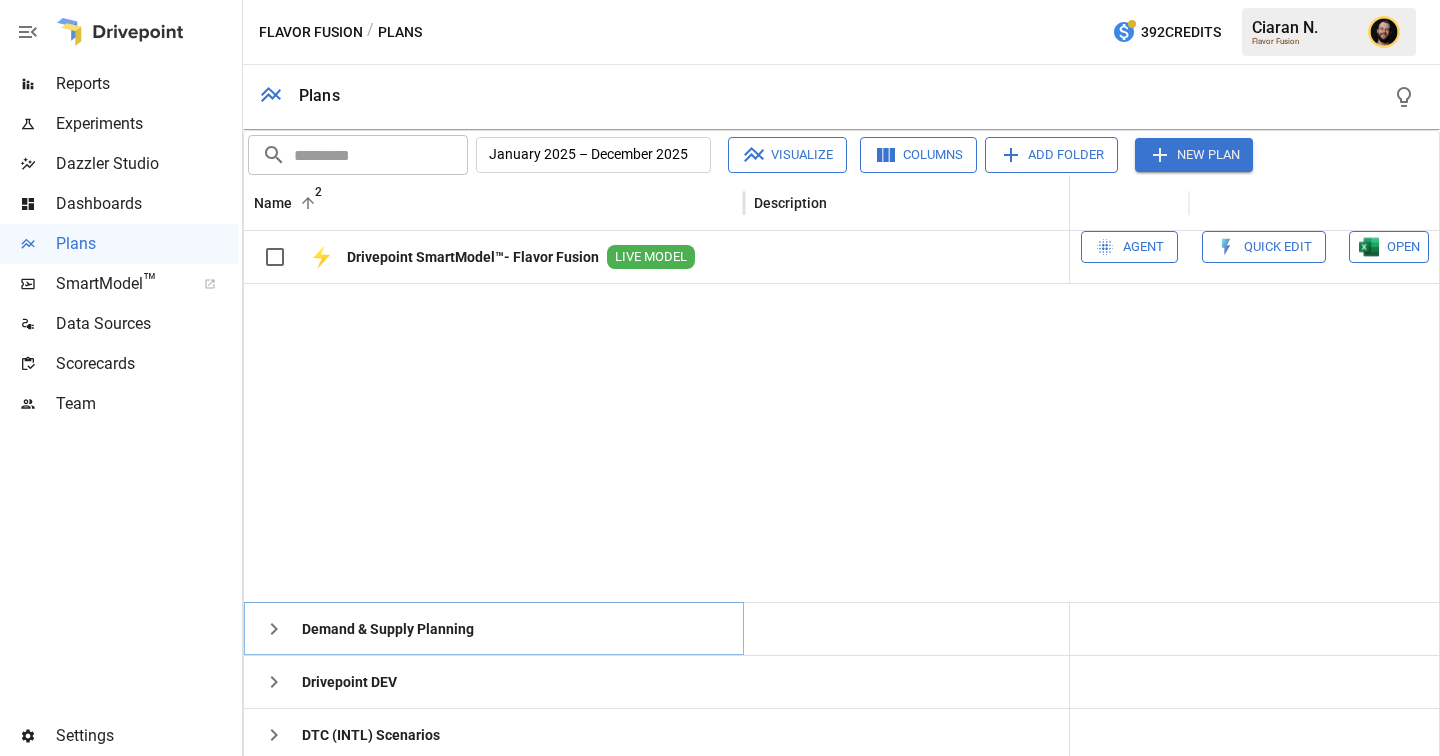 scroll, scrollTop: 393, scrollLeft: 0, axis: vertical 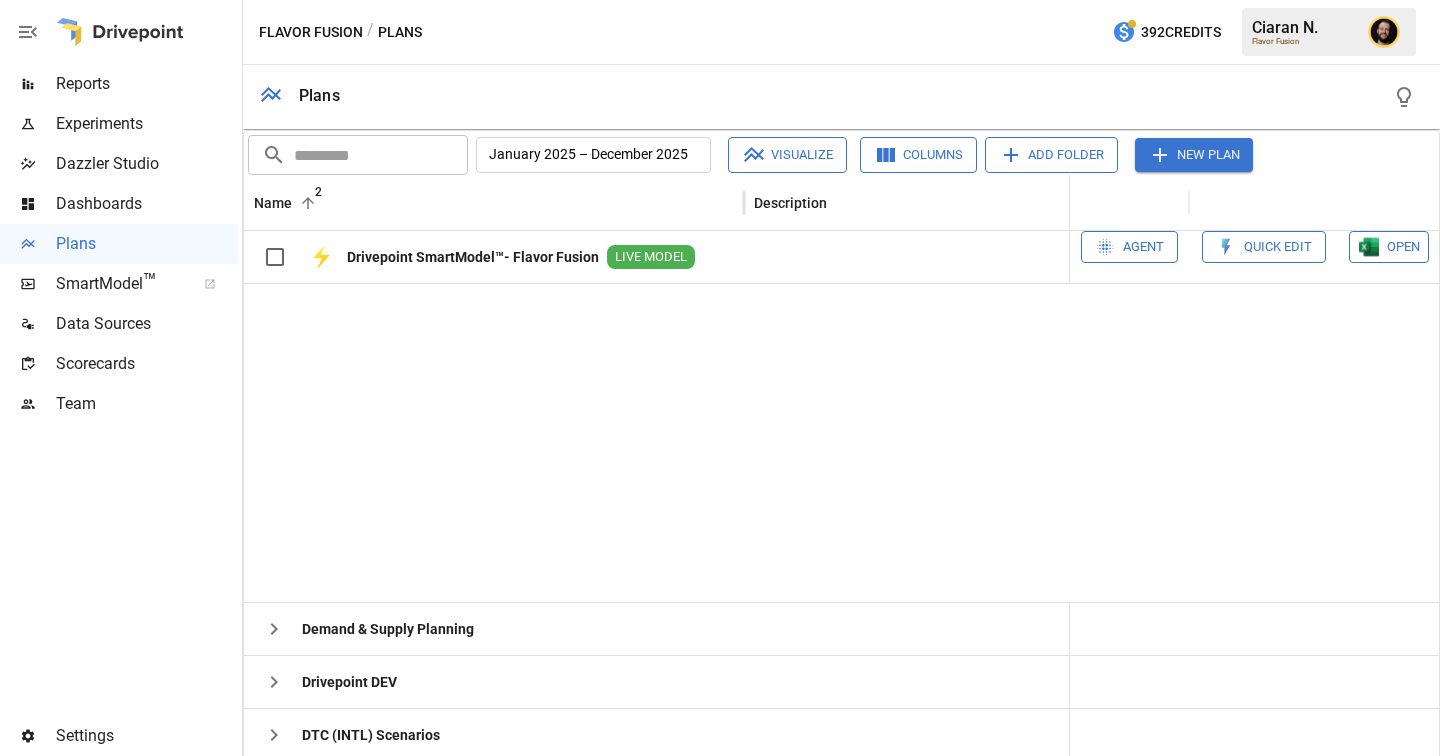 click at bounding box center [274, 629] 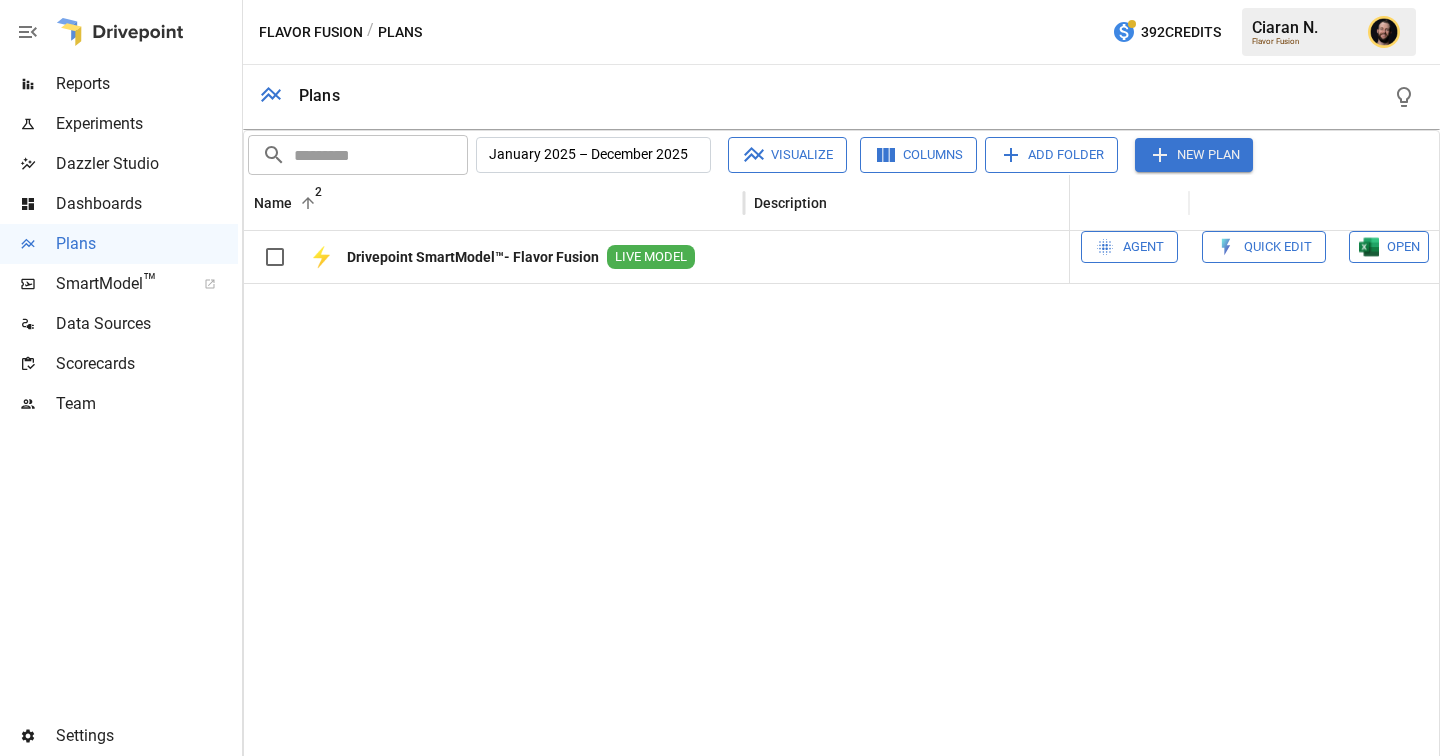 scroll, scrollTop: 889, scrollLeft: 0, axis: vertical 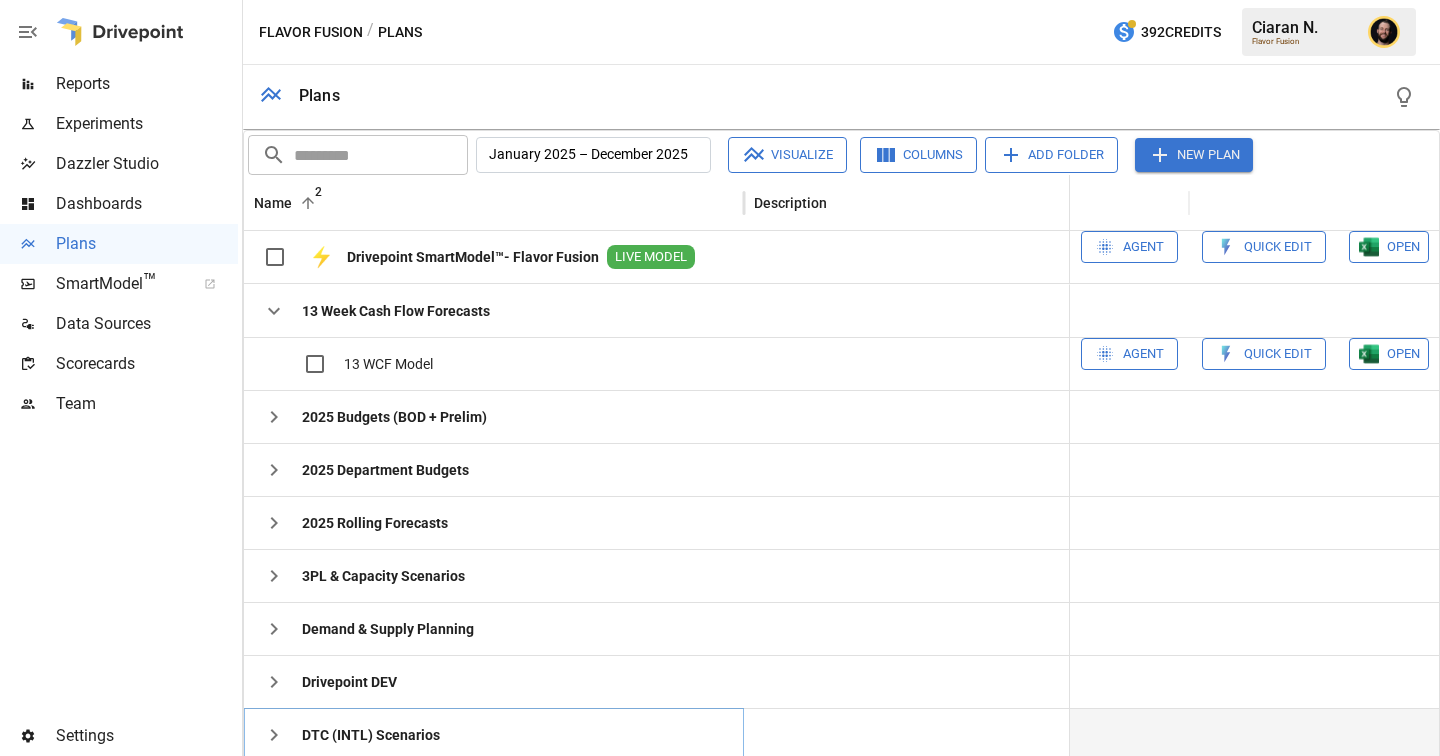 click at bounding box center [274, 417] 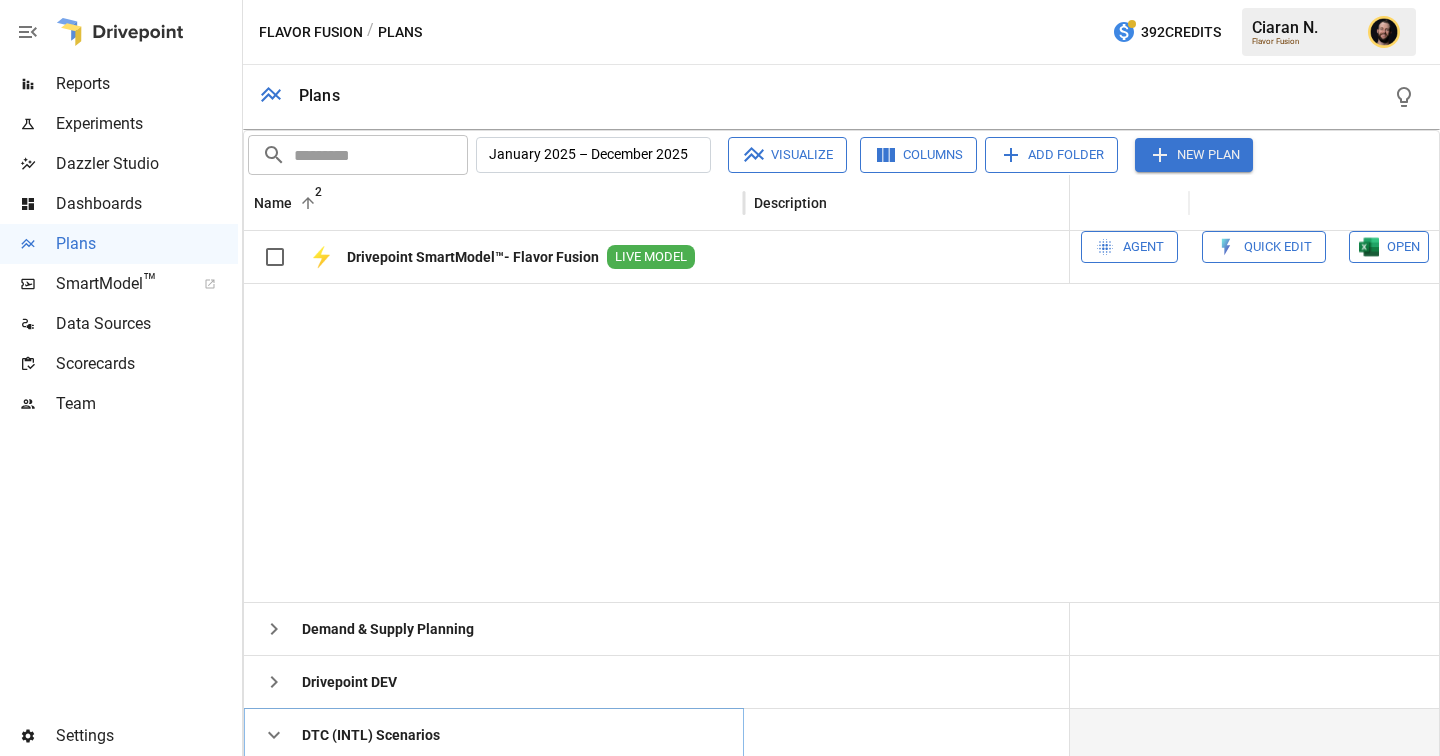 scroll, scrollTop: 584, scrollLeft: 0, axis: vertical 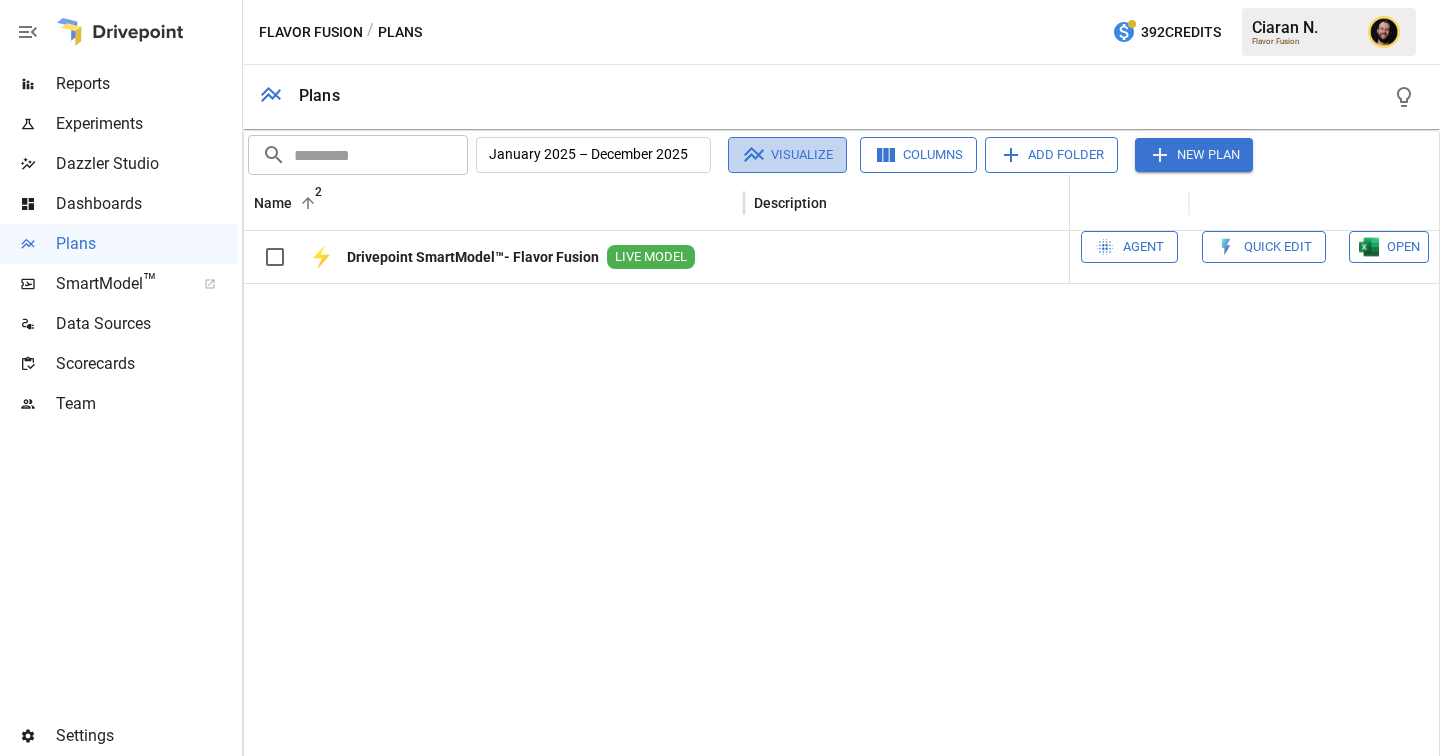 click on "Visualize" at bounding box center (787, 155) 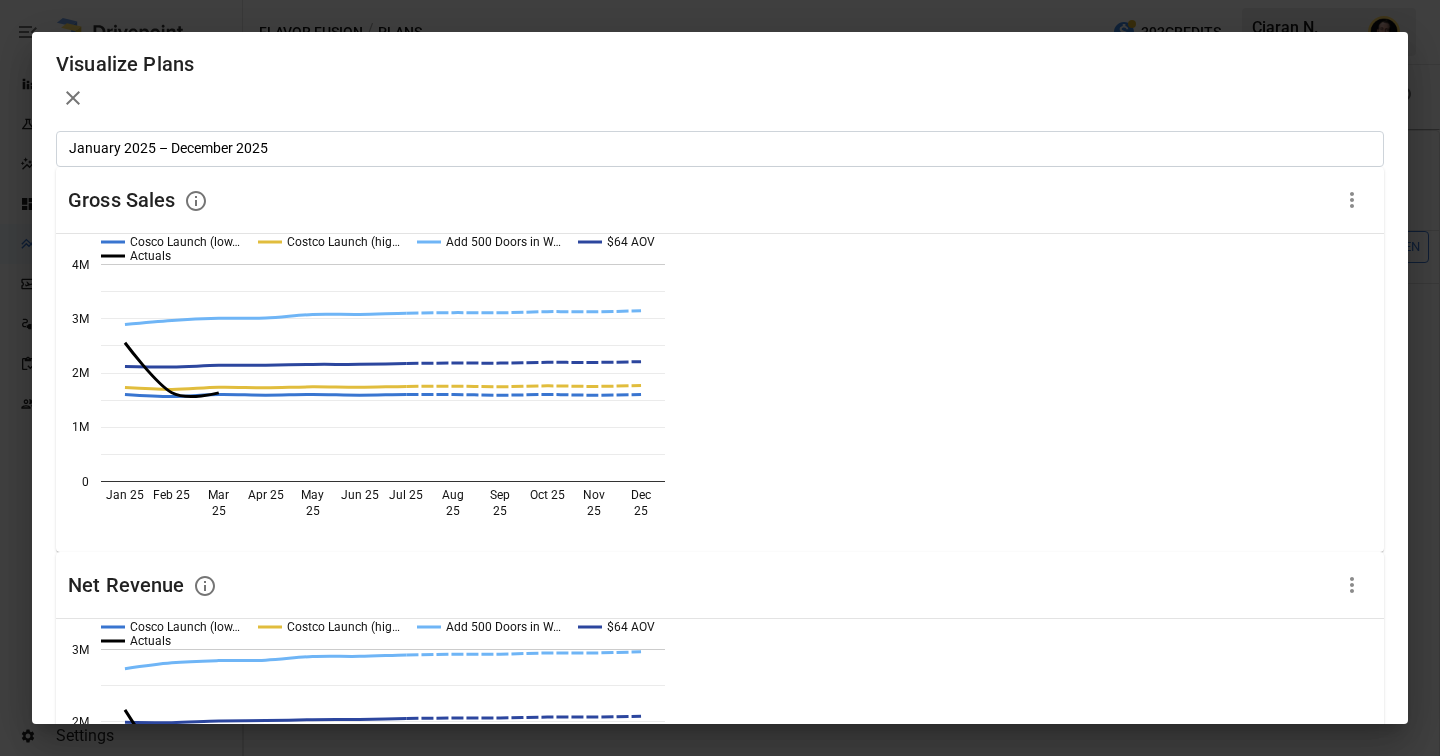 click on "ADD METRIC" at bounding box center [119, 1338] 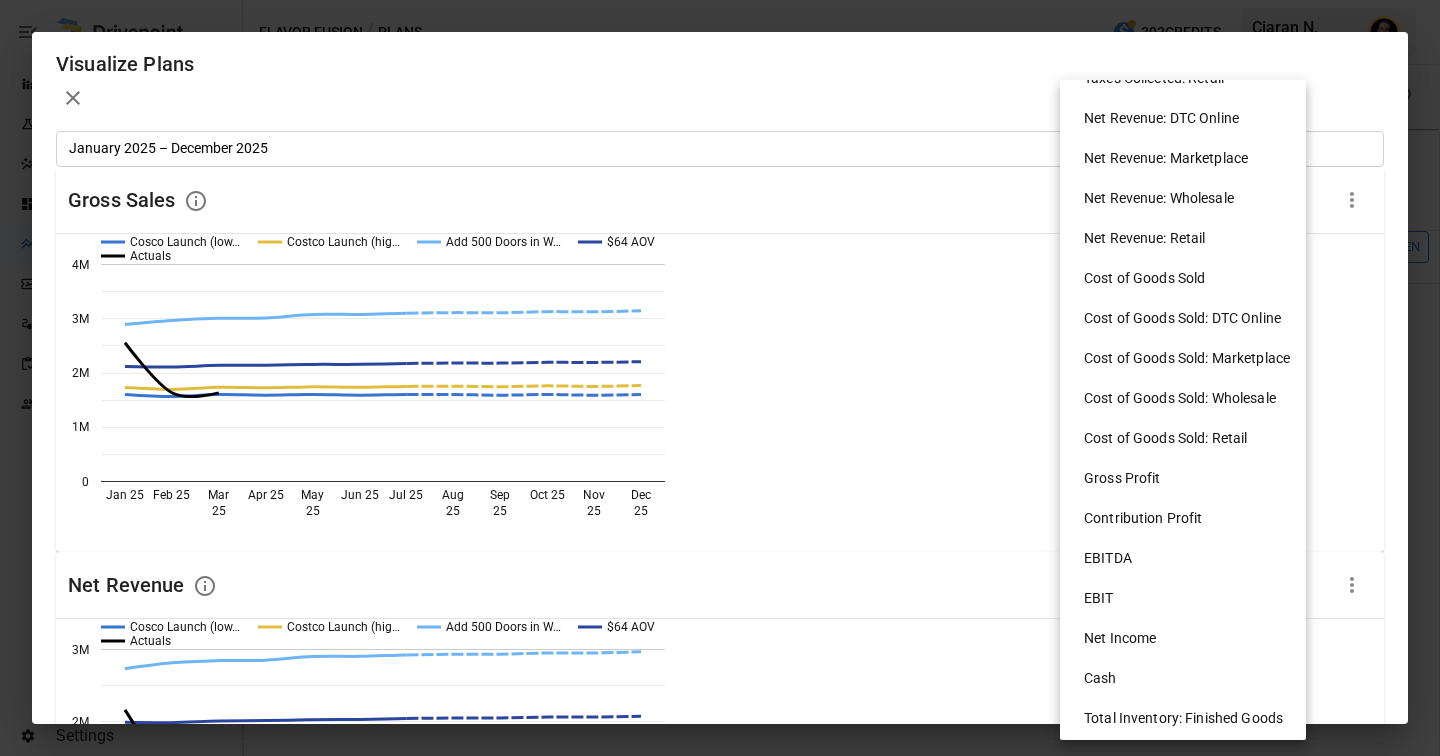 click on "Contribution Profit" at bounding box center [1191, 518] 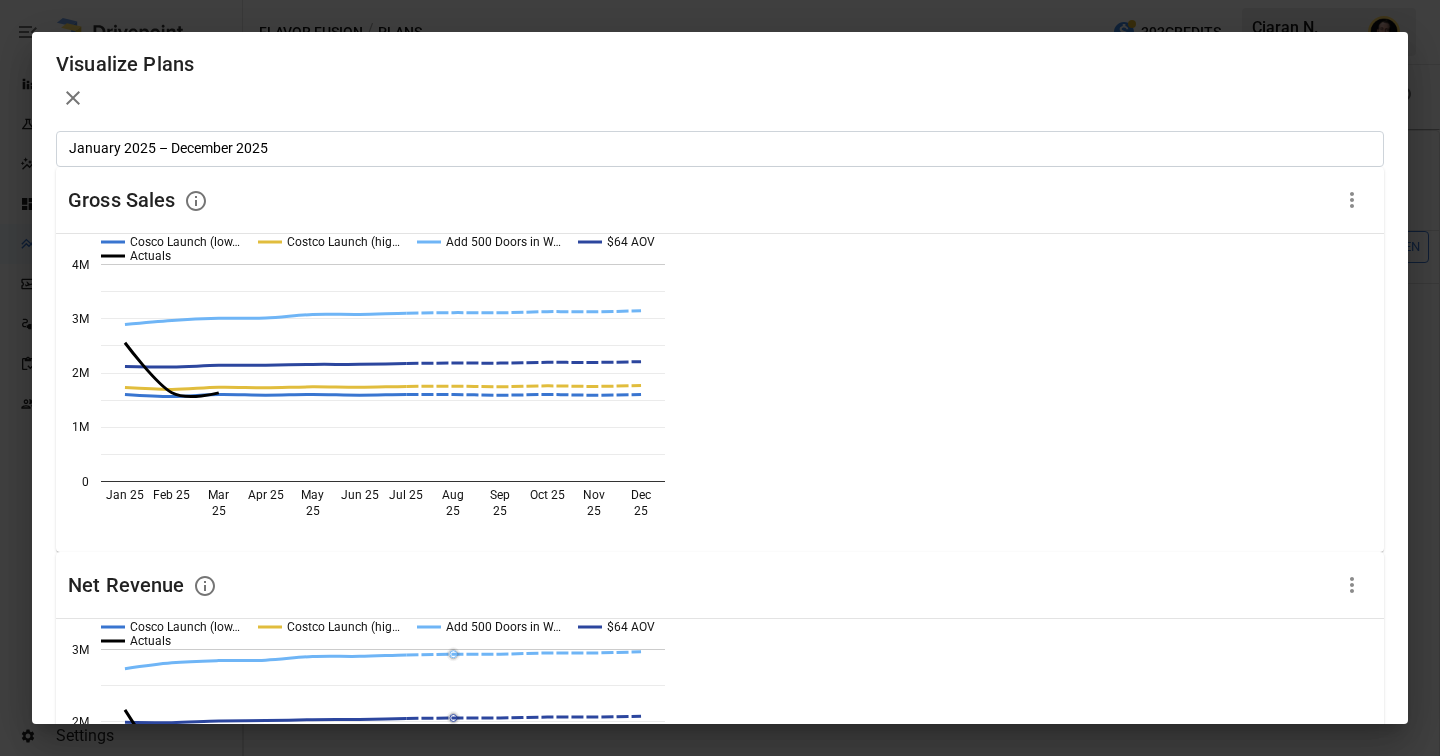 click at bounding box center (73, 98) 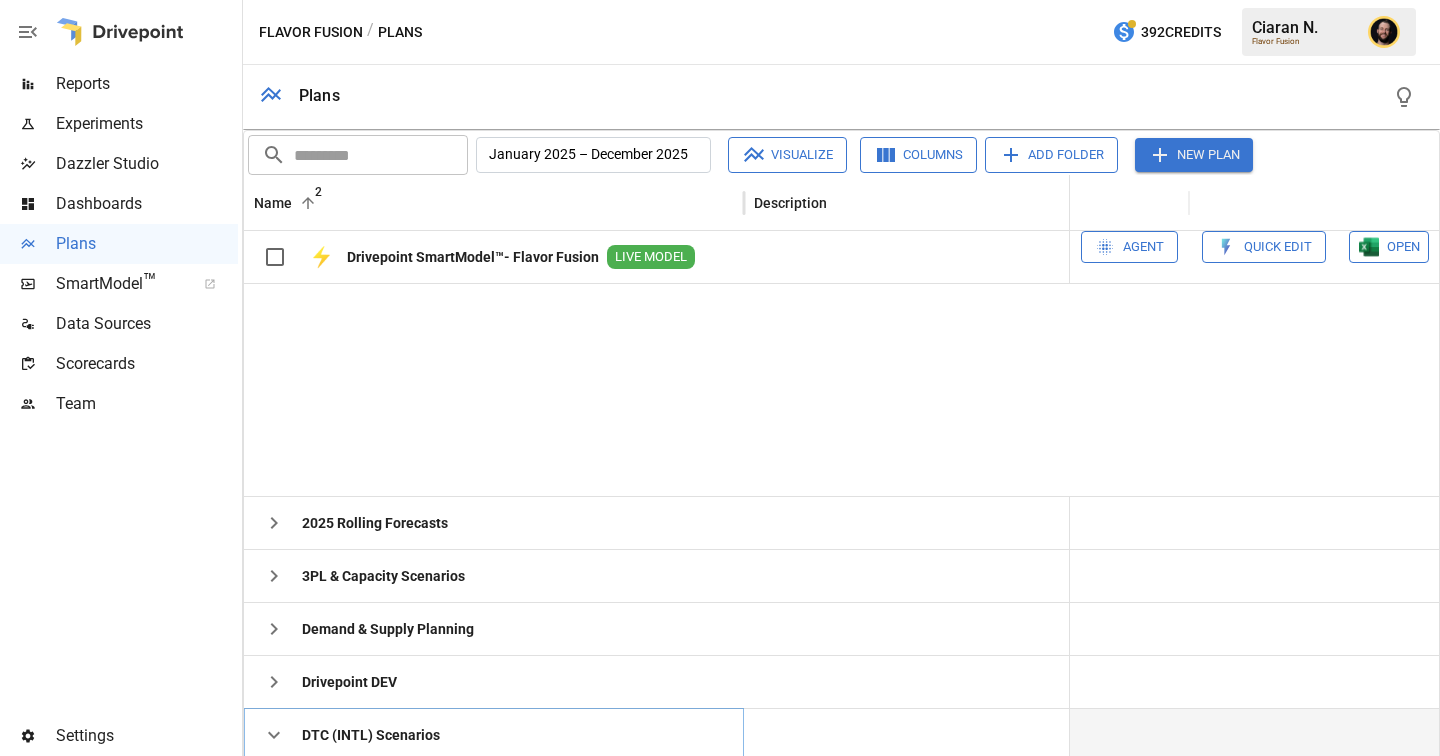 click at bounding box center (274, 735) 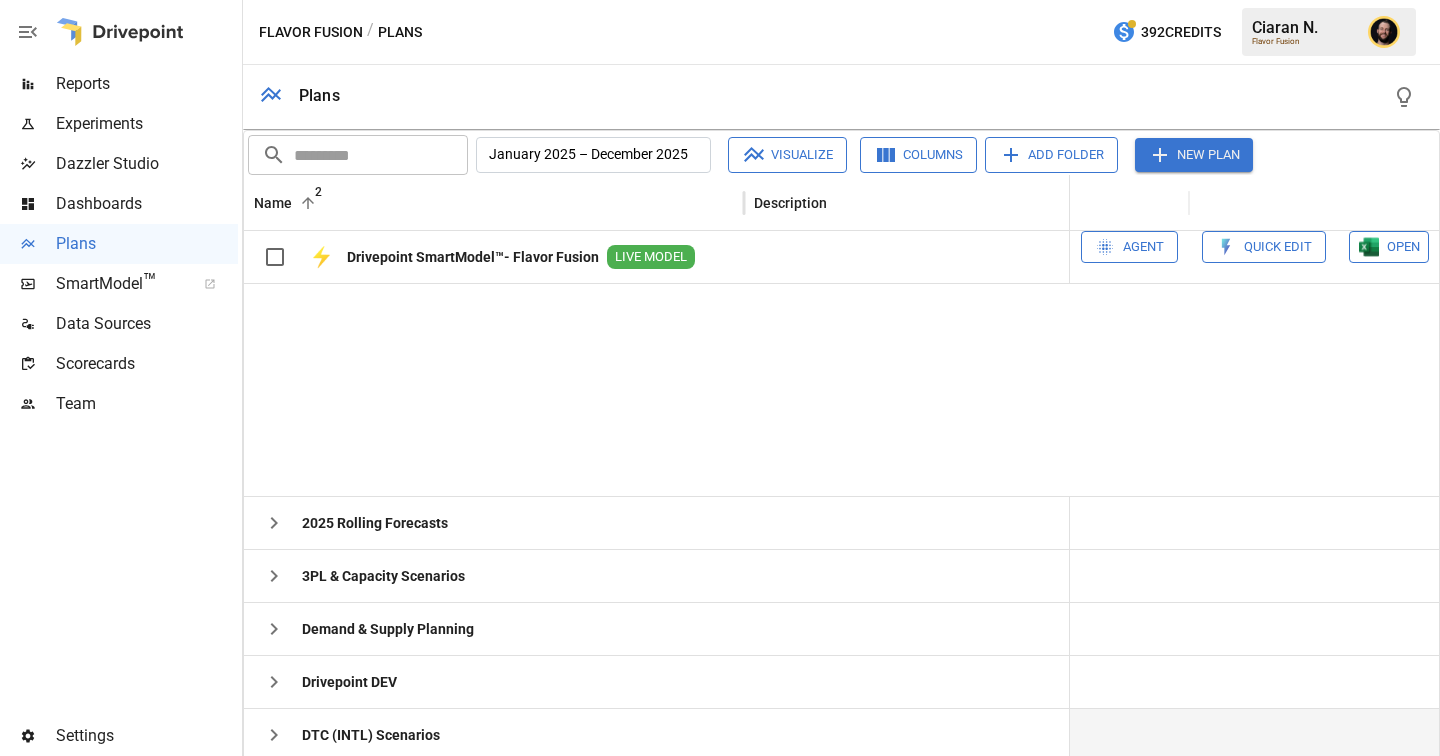 click at bounding box center (274, 1000) 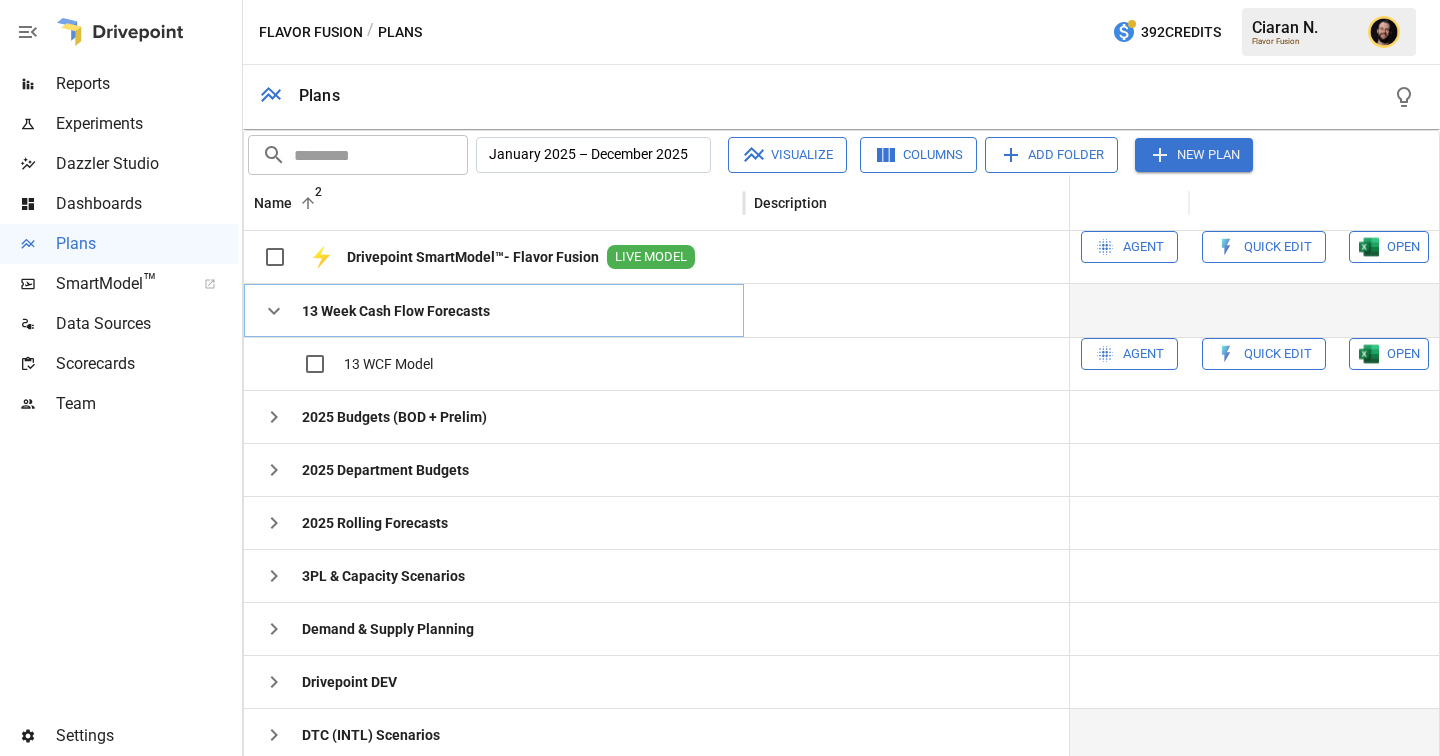 click at bounding box center [274, 311] 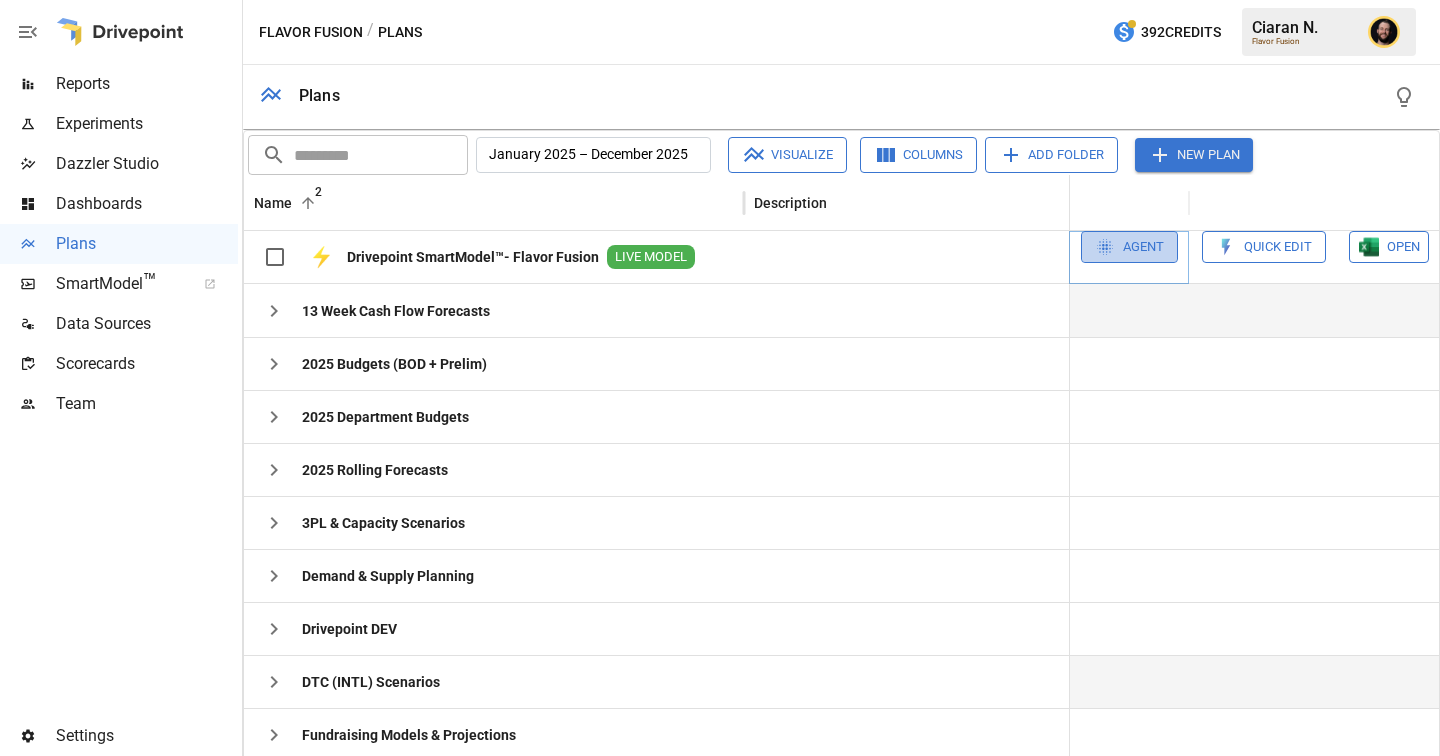 click on "Agent" at bounding box center (1143, 247) 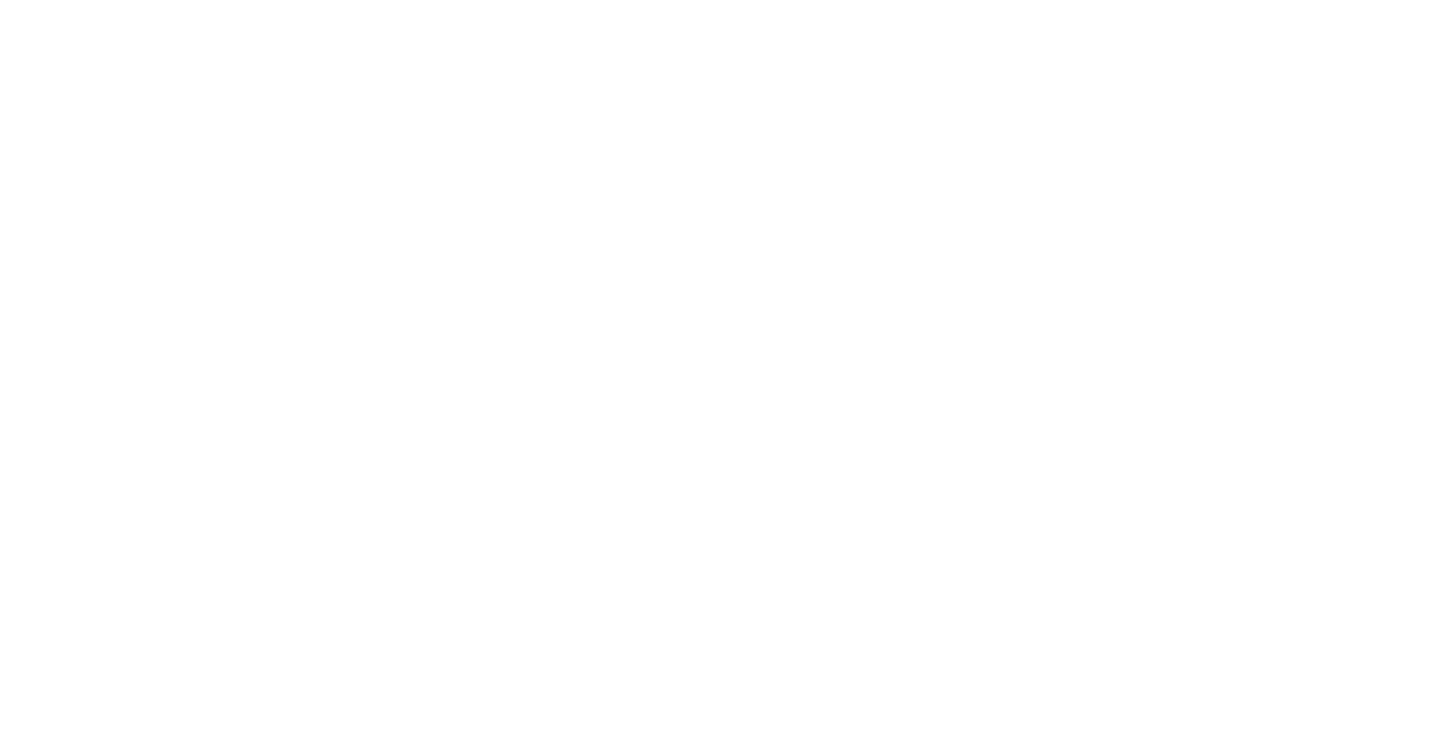 scroll, scrollTop: 0, scrollLeft: 0, axis: both 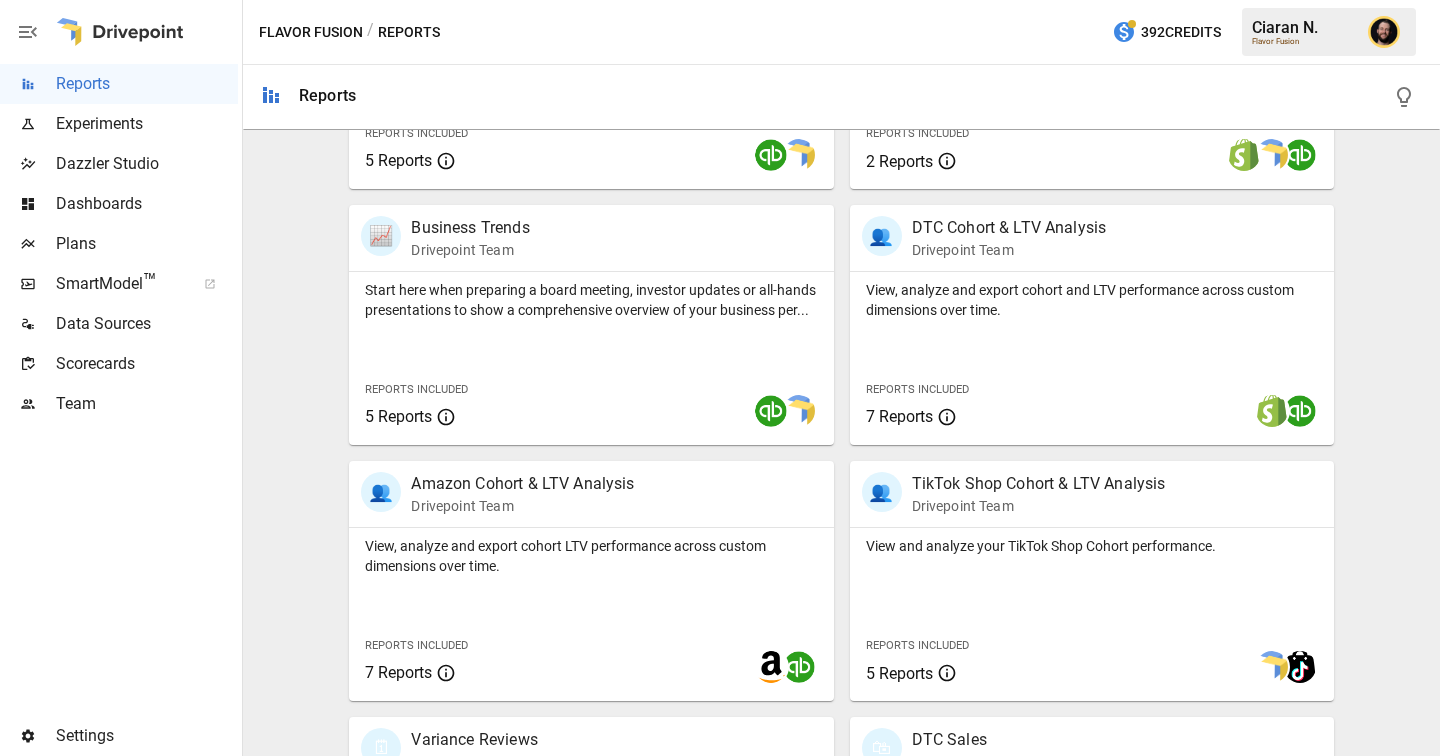 click on "Dashboards" at bounding box center [147, 84] 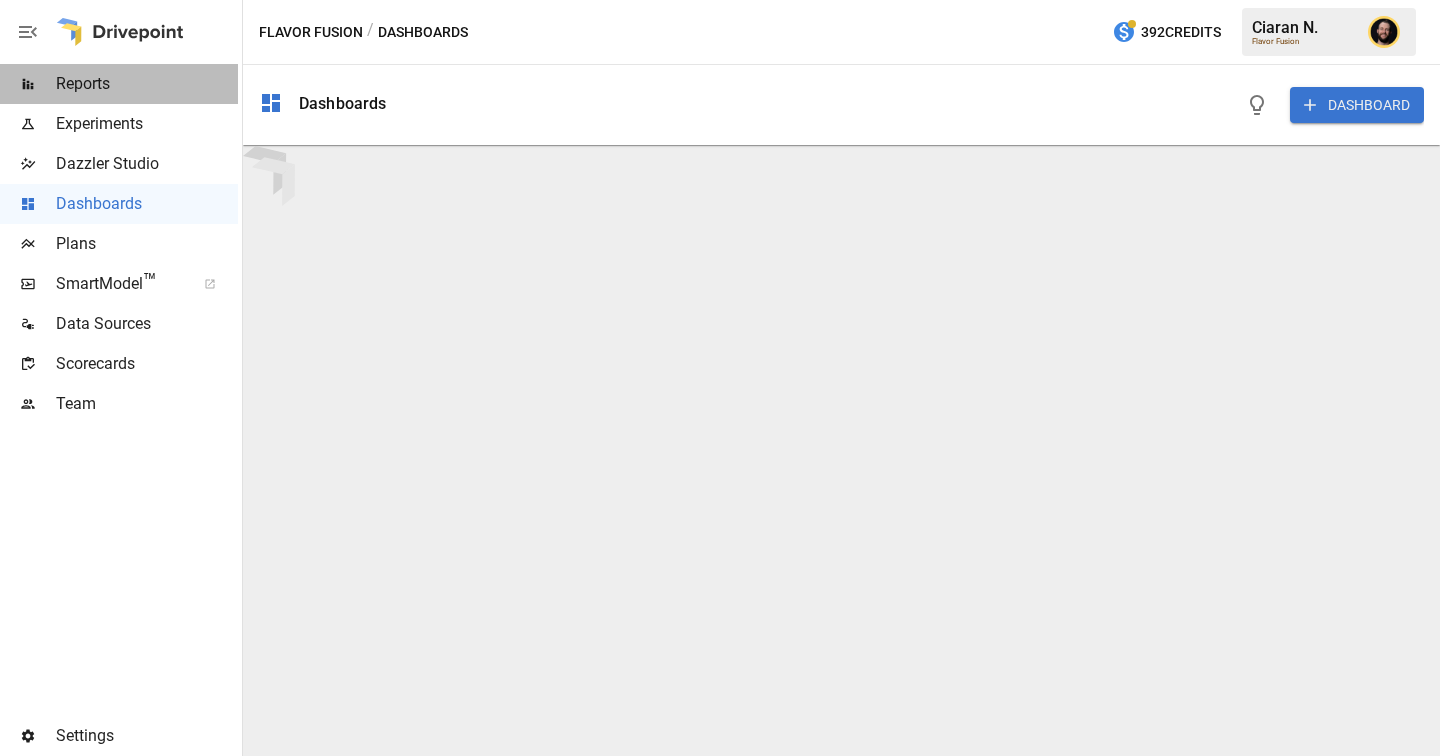 click on "Reports" at bounding box center (147, 84) 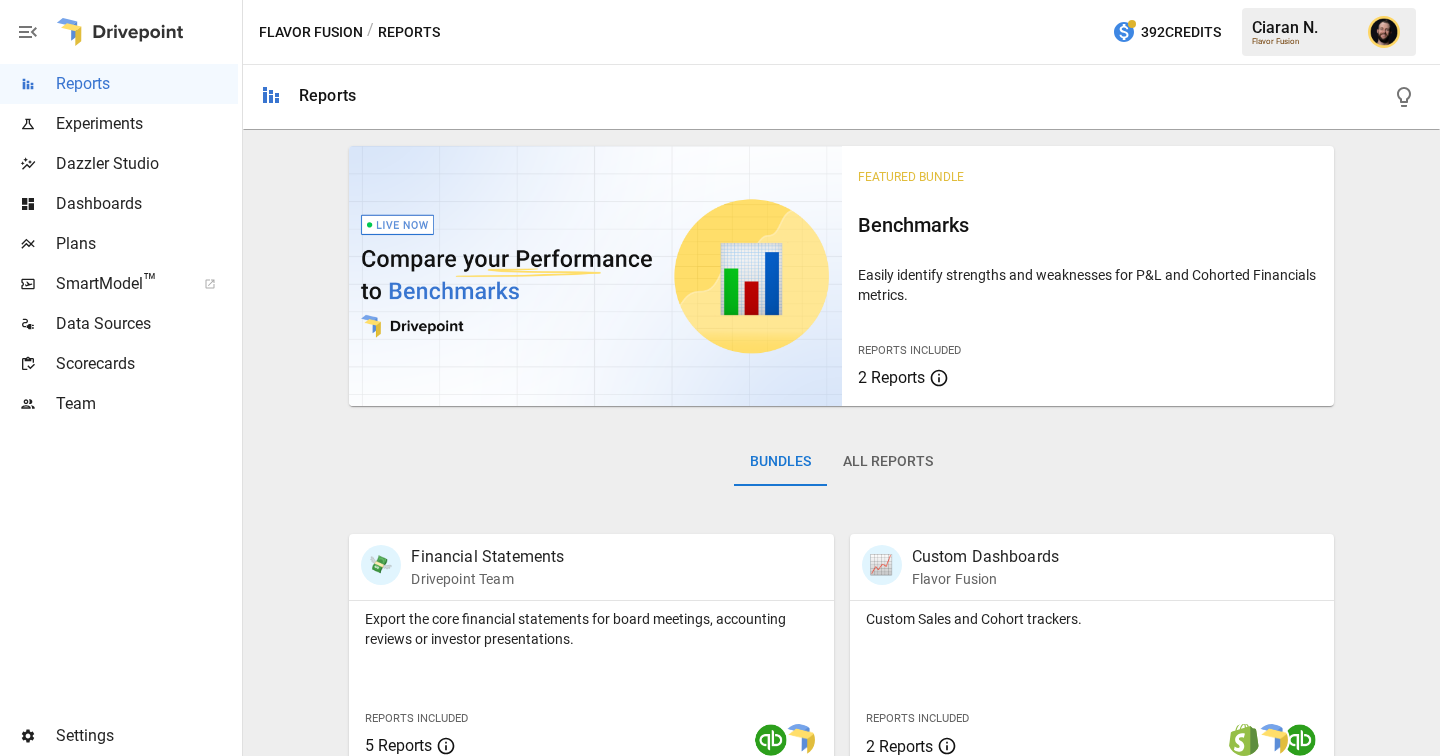 scroll, scrollTop: 534, scrollLeft: 0, axis: vertical 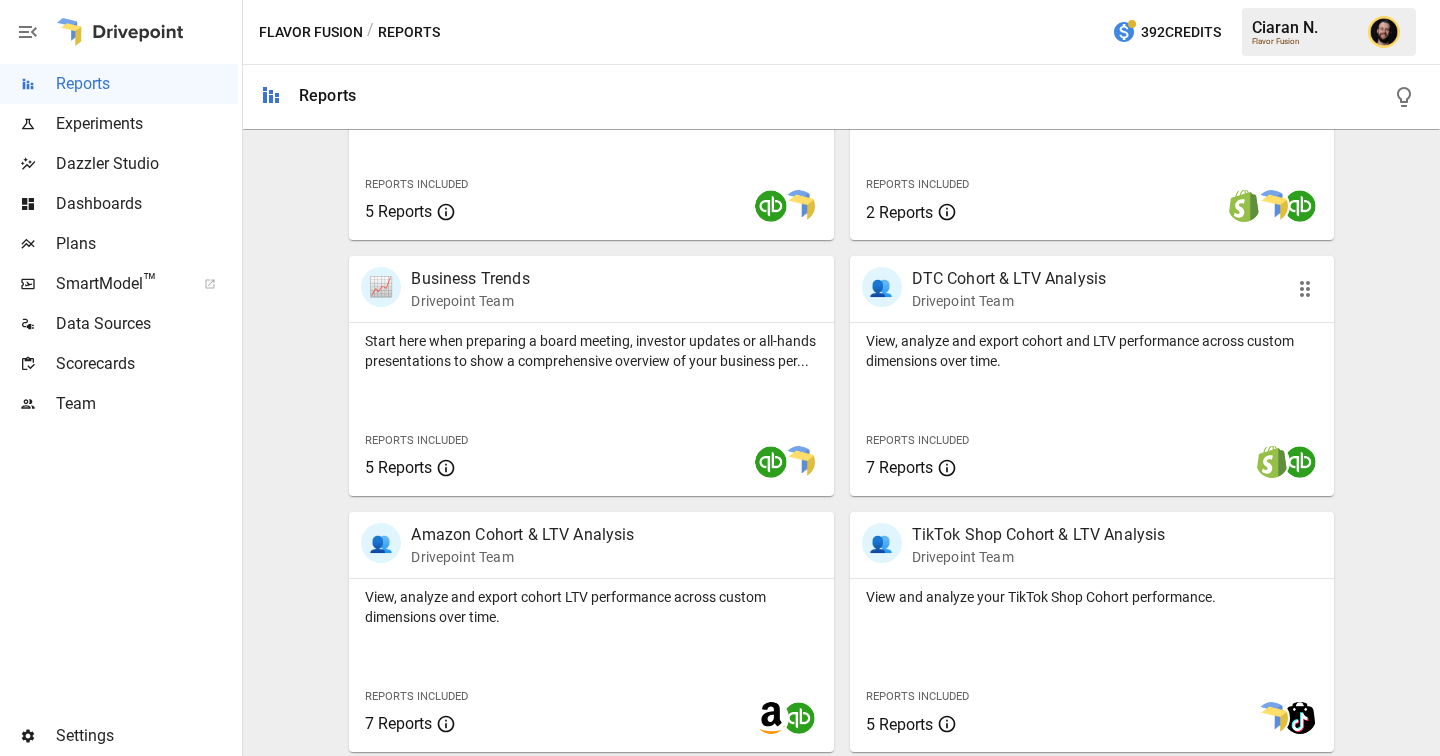 click on "View, analyze and export cohort and LTV performance across custom dimensions over time." at bounding box center (591, 95) 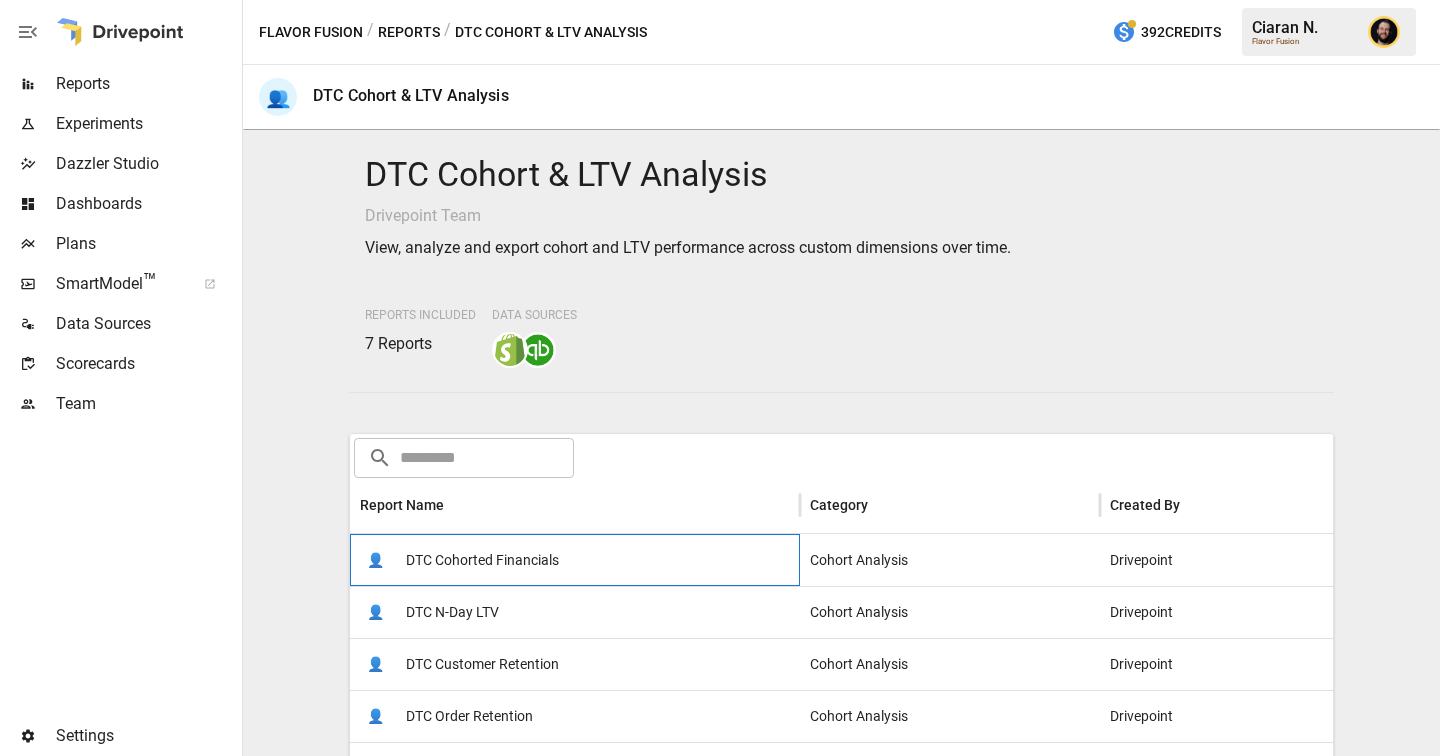 click on "DTC Cohorted Financials" at bounding box center (482, 560) 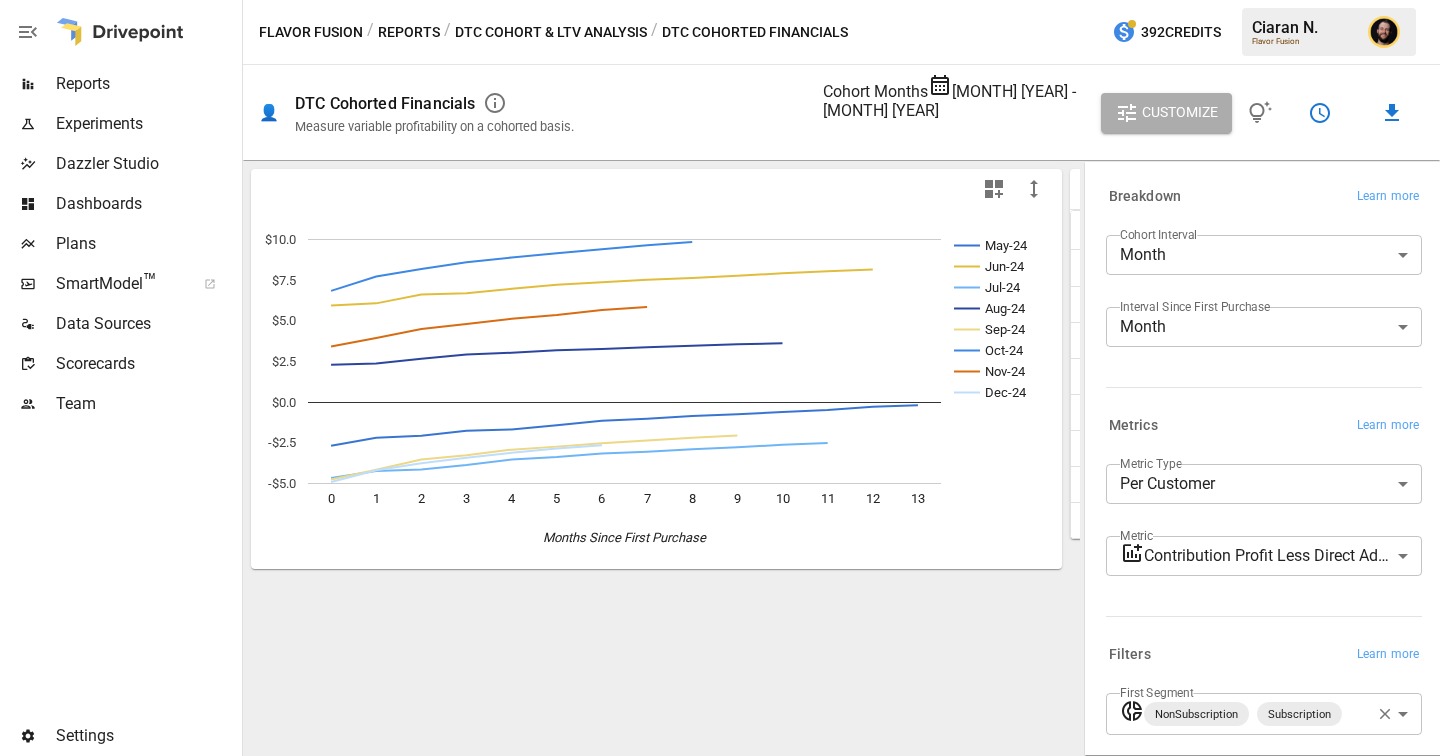 scroll, scrollTop: 130, scrollLeft: 0, axis: vertical 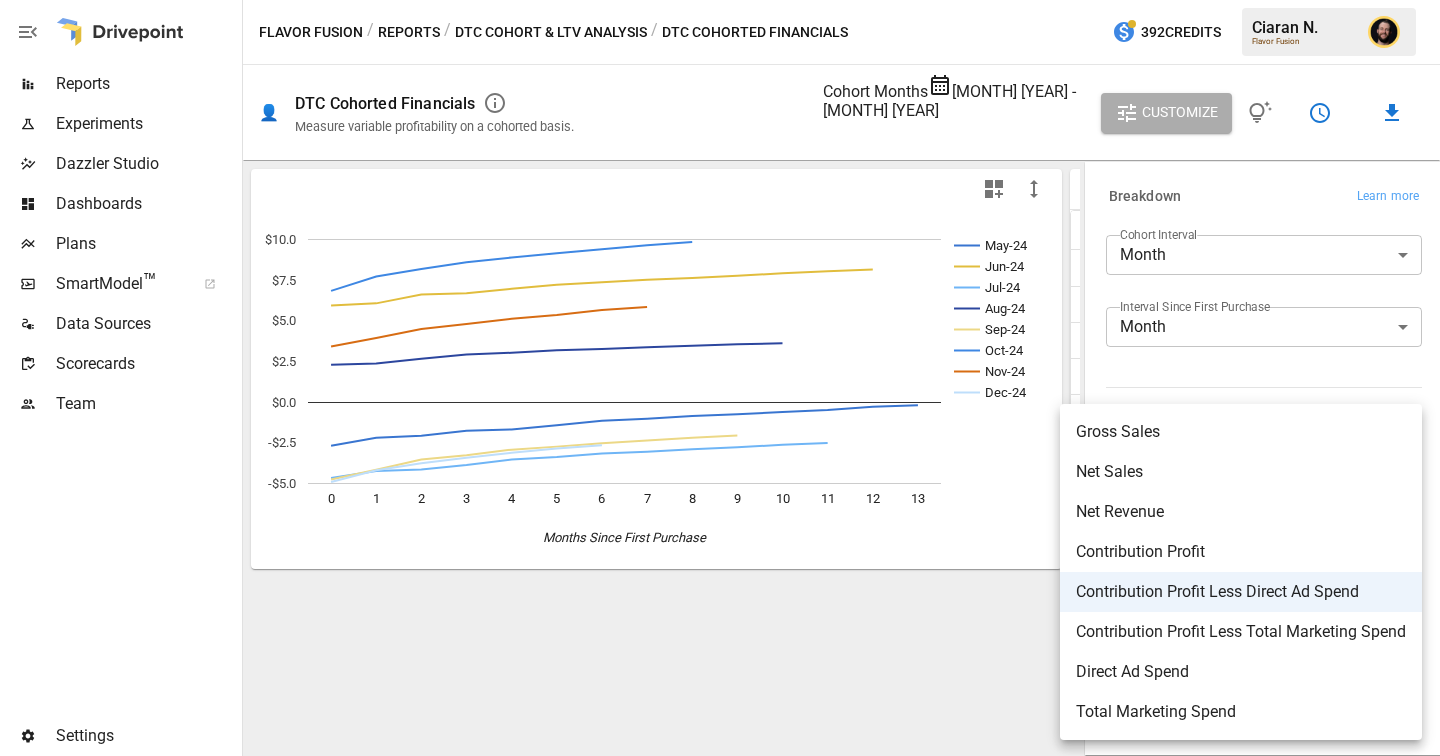 click at bounding box center (720, 378) 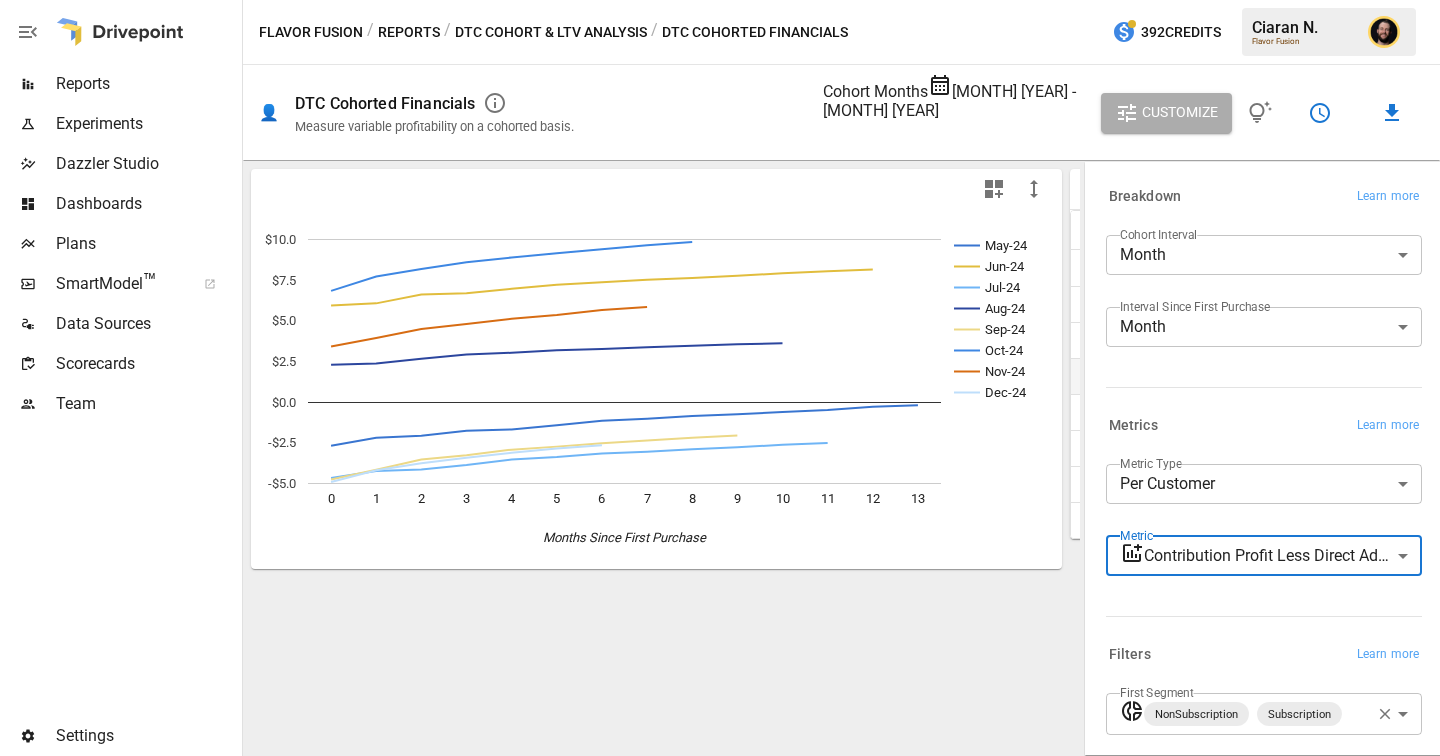 scroll, scrollTop: 218, scrollLeft: 0, axis: vertical 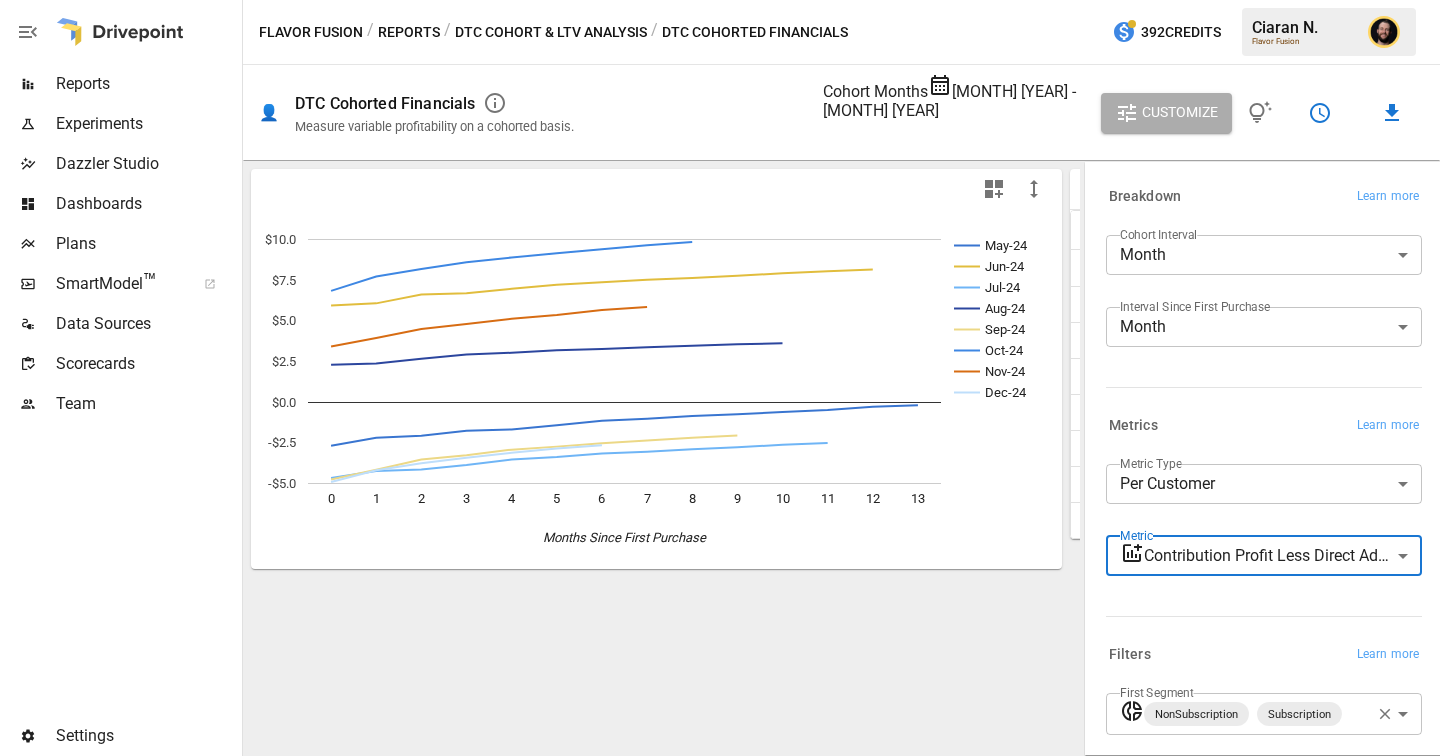 click on "Reports Experiments Dazzler Studio Dashboards Plans SmartModel ™ Data Sources Scorecards Team Settings Flavor Fusion / Reports / DTC Cohort & LTV Analysis / DTC Cohorted Financials 392  Credits Ciaran N. Flavor Fusion 👤 DTC Cohorted Financials Measure variable profitability on a cohorted basis. Cohort Months May 2024 - December 2024 Customize May-24 Jun-24 Jul-24 Aug-24 Sep-24 Oct-24 Nov-24 Dec-24 0 1 2 3 4 5 6 7 8 9 10 11 12 13 -$5.0 -$2.5 $0.0 $2.5 $5.0 $7.5 $10.0 Months Since First Purchase Dec-24 Cohort Month  Cohort Size   0   1   2   3   4   5   6 May-24 6,831 -$2.68 -$2.19 -$2.07 -$1.75 -$1.67 -$1.42 -$1.14 Jun-24 12,308 $5.95 $6.07 $6.62 $6.70 $6.97 $7.21 $7.37 Jul-24 13,253 -$4.67 -$4.23 -$4.14 -$3.86 -$3.53 -$3.38 -$3.16 Aug-24 18,709 $2.29 $2.37 $2.67 $2.93 $3.04 $3.18 $3.27 Sep-24 11,092 -$4.75 -$4.16 -$3.52 -$3.26 -$2.92 -$2.73 -$2.53 Oct-24 12,778 $6.84 $7.73 $8.18 $8.61 $8.89 $9.15 $9.40 Nov-24 12,525 $3.43 $3.94 $4.50 $4.80 $5.13 $5.36 $5.67 Dec-24 11,791 -$4.91 -$4.18 -$3.76 -$3.41 Month" at bounding box center (720, 0) 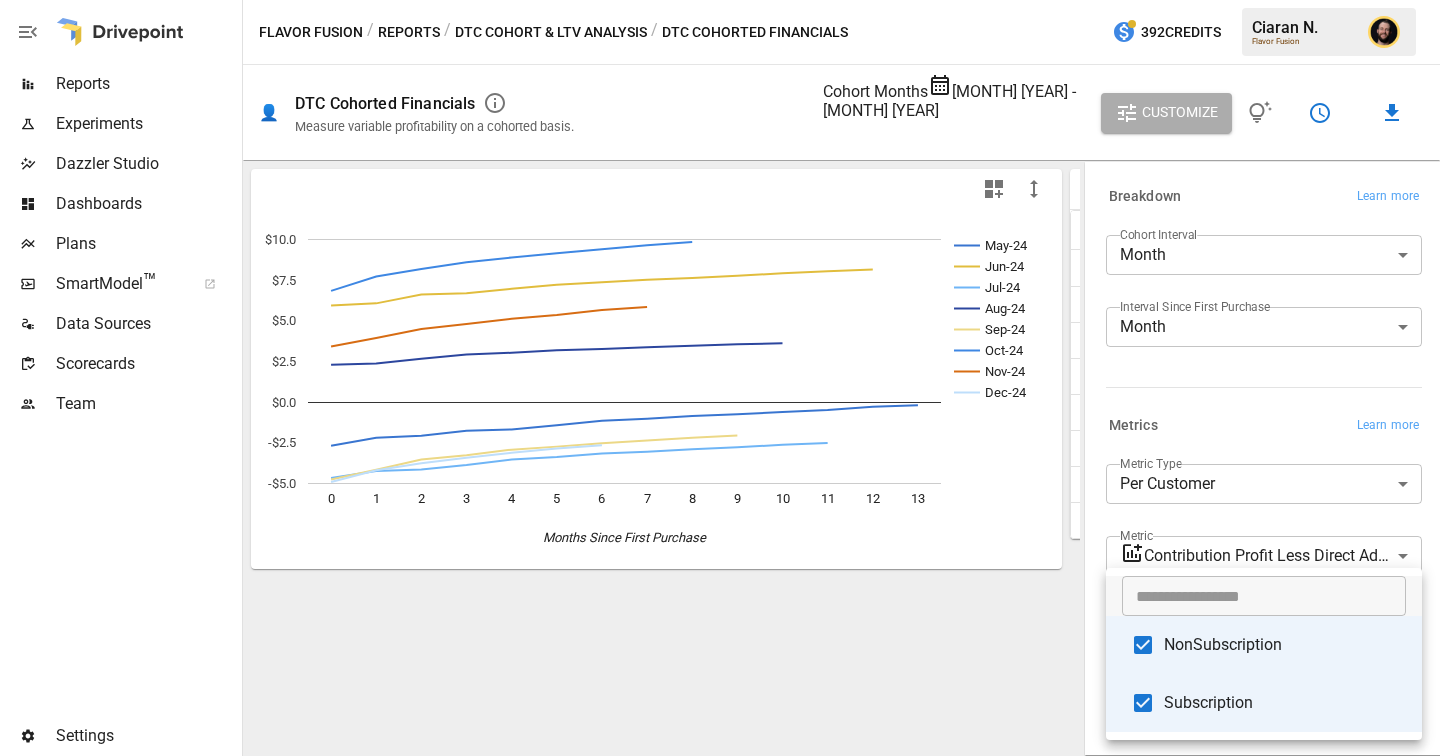 click at bounding box center [720, 378] 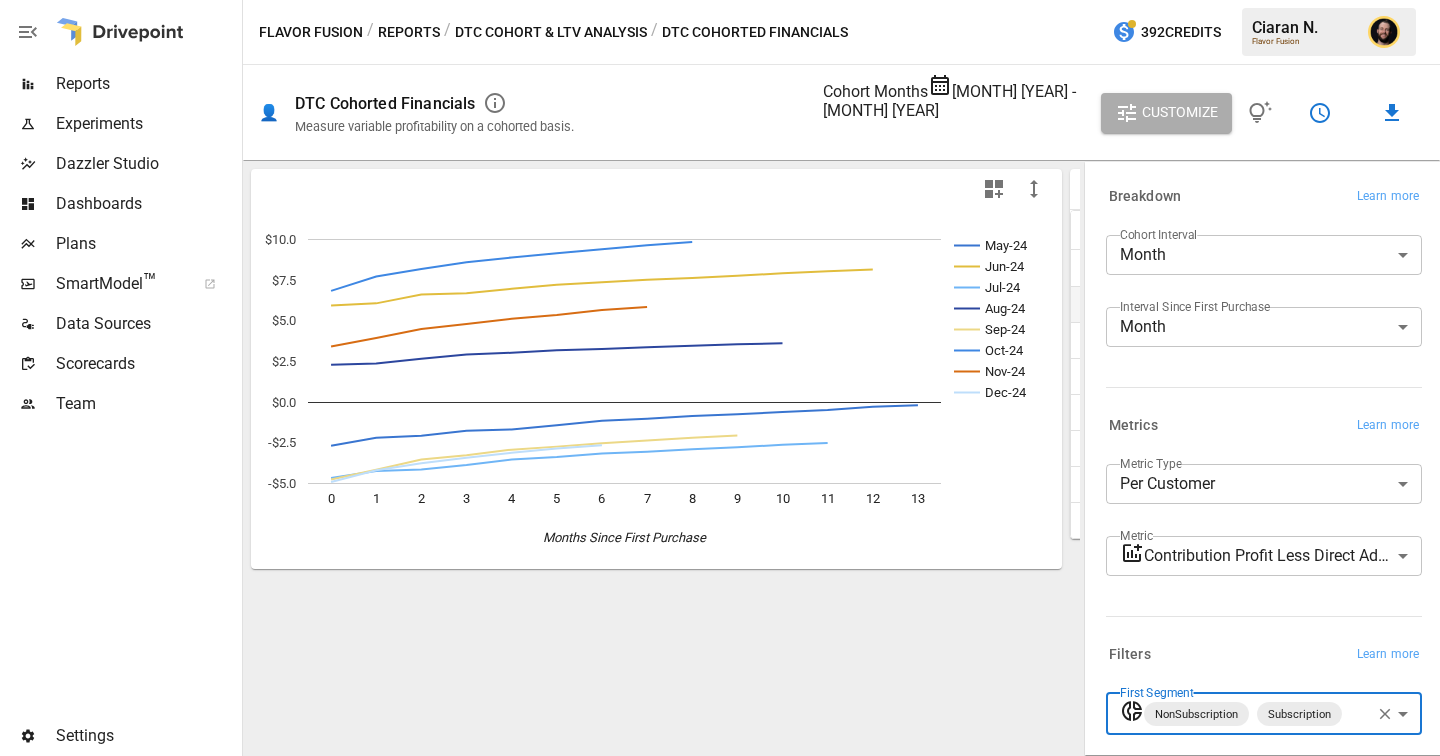 scroll, scrollTop: 211, scrollLeft: 0, axis: vertical 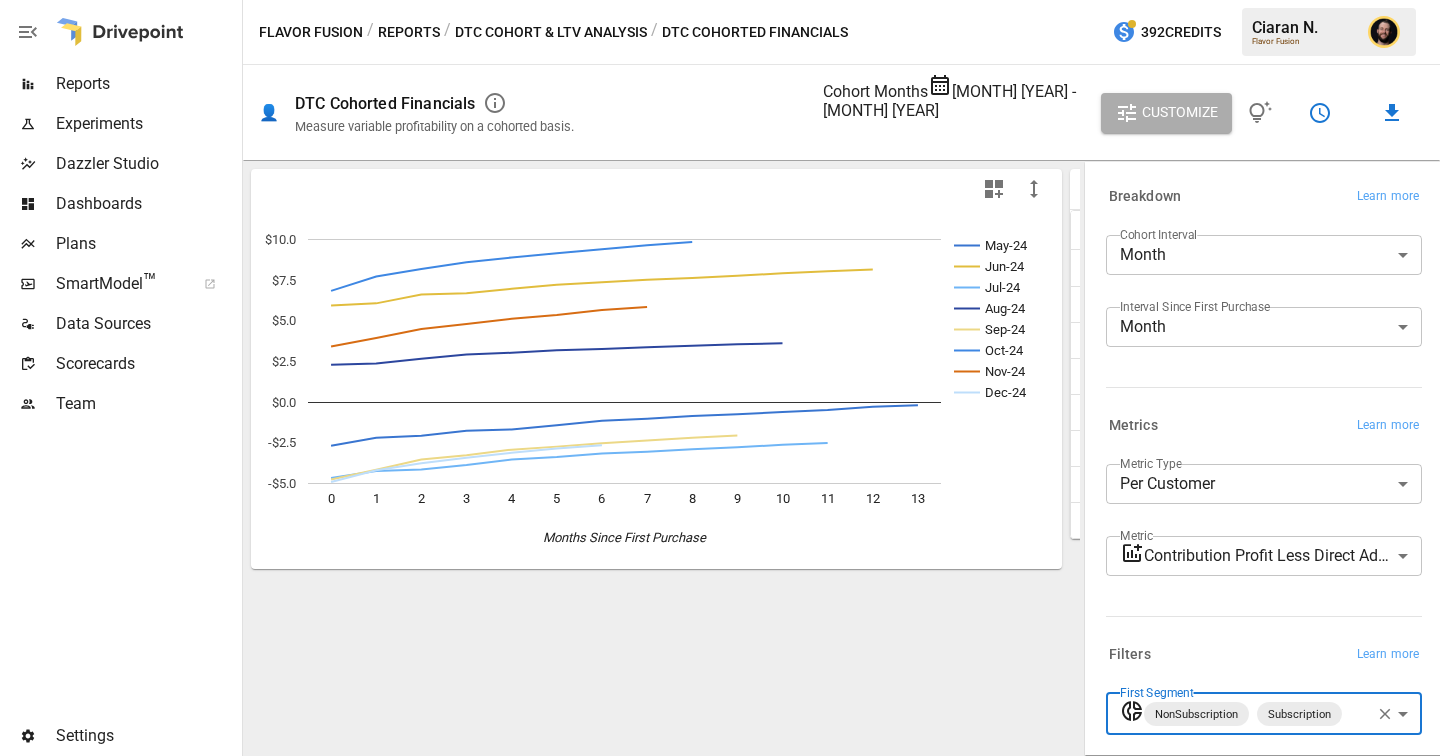 click on "Reports Experiments Dazzler Studio Dashboards Plans SmartModel ™ Data Sources Scorecards Team Settings Flavor Fusion / Reports / DTC Cohort & LTV Analysis / DTC Cohorted Financials 392  Credits Ciaran N. Flavor Fusion 👤 DTC Cohorted Financials Measure variable profitability on a cohorted basis. Cohort Months May 2024 - December 2024 Customize May-24 Jun-24 Jul-24 Aug-24 Sep-24 Oct-24 Nov-24 Dec-24 0 1 2 3 4 5 6 7 8 9 10 11 12 13 -$5.0 -$2.5 $0.0 $2.5 $5.0 $7.5 $10.0 Months Since First Purchase Dec-24 Cohort Month  Cohort Size   0   1   2   3   4   5   6 May-24 6,831 -$2.68 -$2.19 -$2.07 -$1.75 -$1.67 -$1.42 -$1.14 Jun-24 12,308 $5.95 $6.07 $6.62 $6.70 $6.97 $7.21 $7.37 Jul-24 13,253 -$4.67 -$4.23 -$4.14 -$3.86 -$3.53 -$3.38 -$3.16 Aug-24 18,709 $2.29 $2.37 $2.67 $2.93 $3.04 $3.18 $3.27 Sep-24 11,092 -$4.75 -$4.16 -$3.52 -$3.26 -$2.92 -$2.73 -$2.53 Oct-24 12,778 $6.84 $7.73 $8.18 $8.61 $8.89 $9.15 $9.40 Nov-24 12,525 $3.43 $3.94 $4.50 $4.80 $5.13 $5.36 $5.67 Dec-24 11,791 -$4.91 -$4.18 -$3.76 -$3.41 Month" at bounding box center (720, 0) 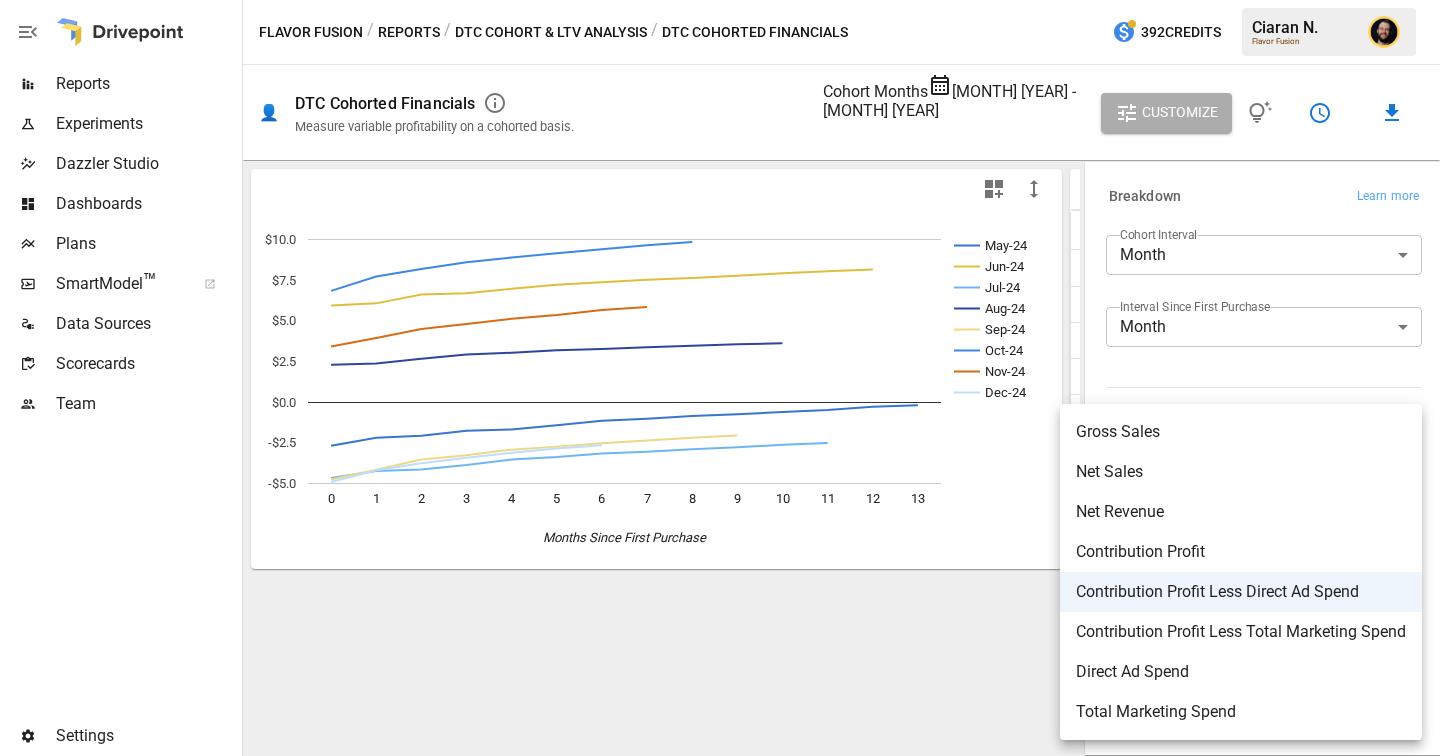 click at bounding box center [720, 378] 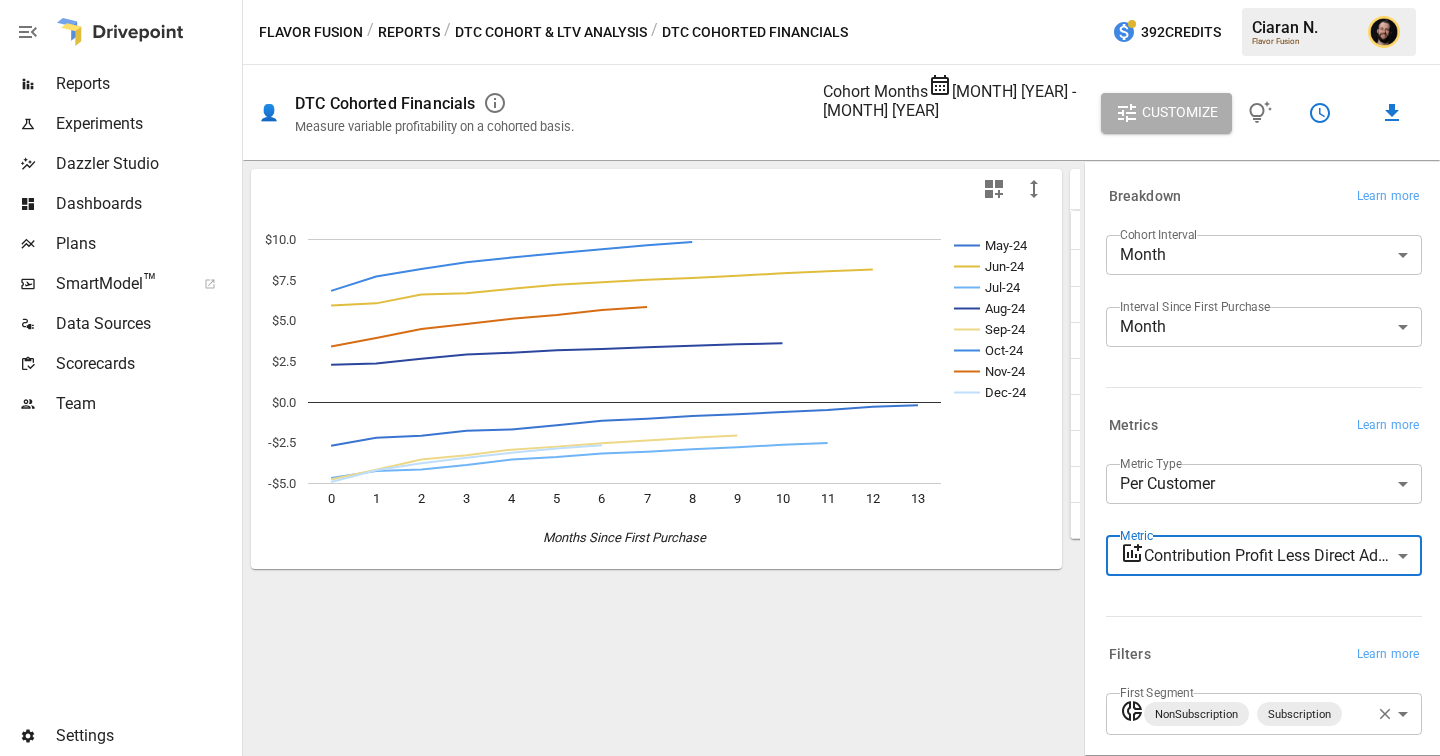 scroll, scrollTop: 131, scrollLeft: 0, axis: vertical 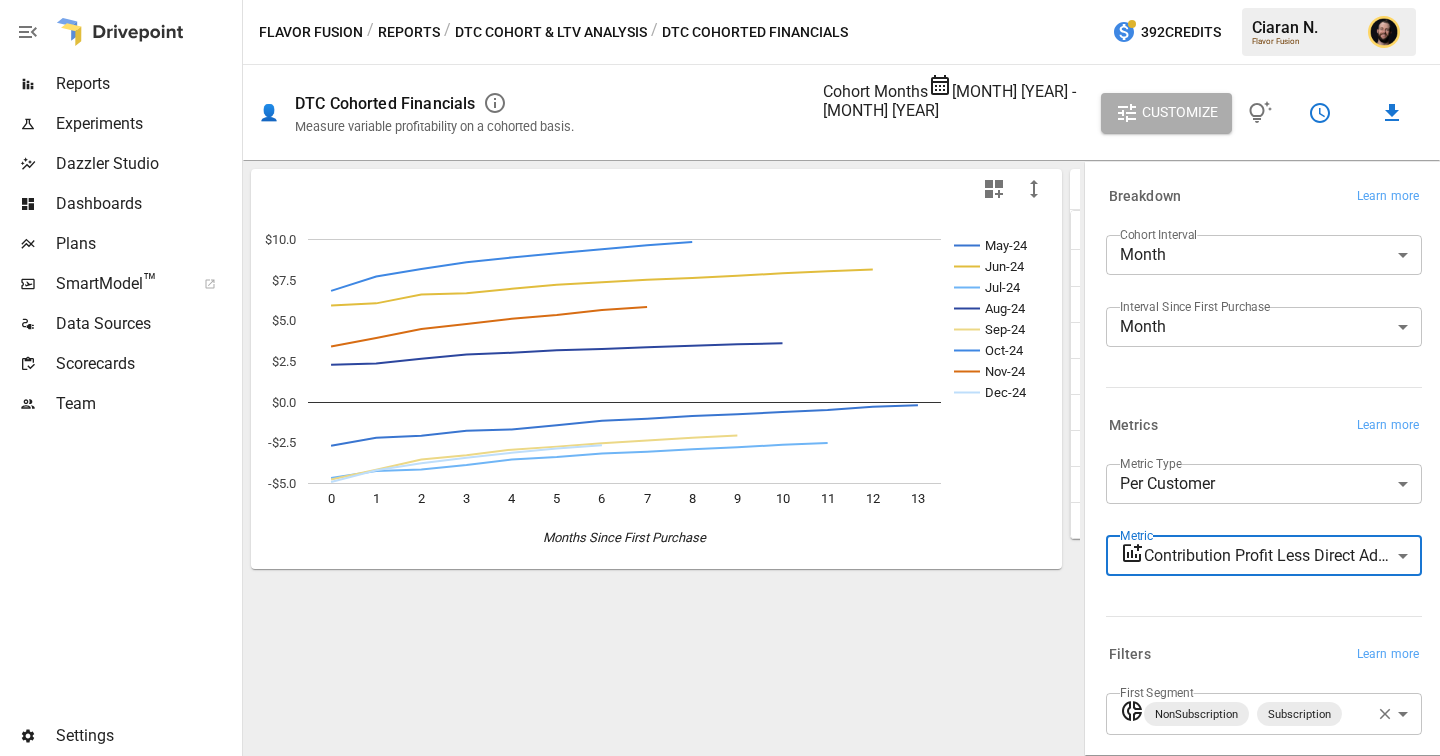 click on "Plans" at bounding box center (147, 84) 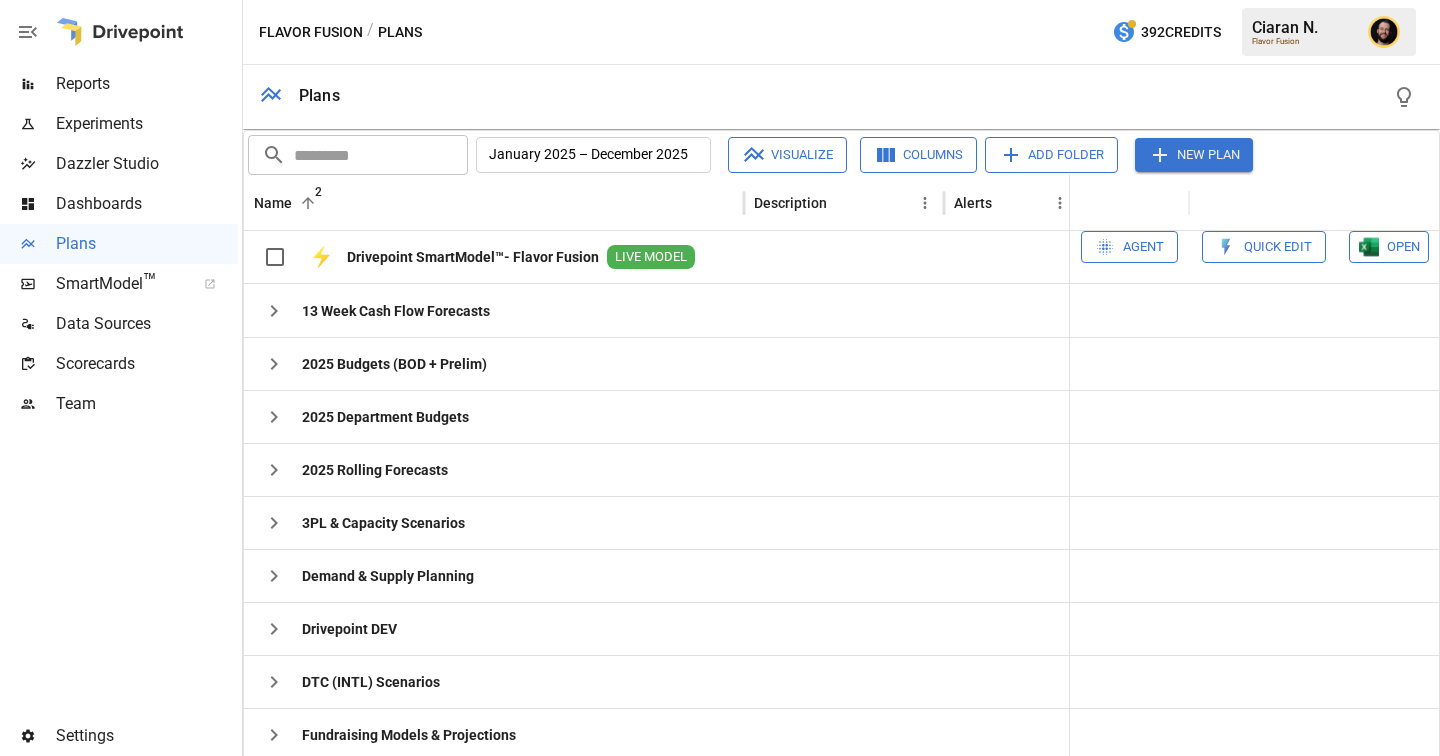 scroll, scrollTop: 37, scrollLeft: 0, axis: vertical 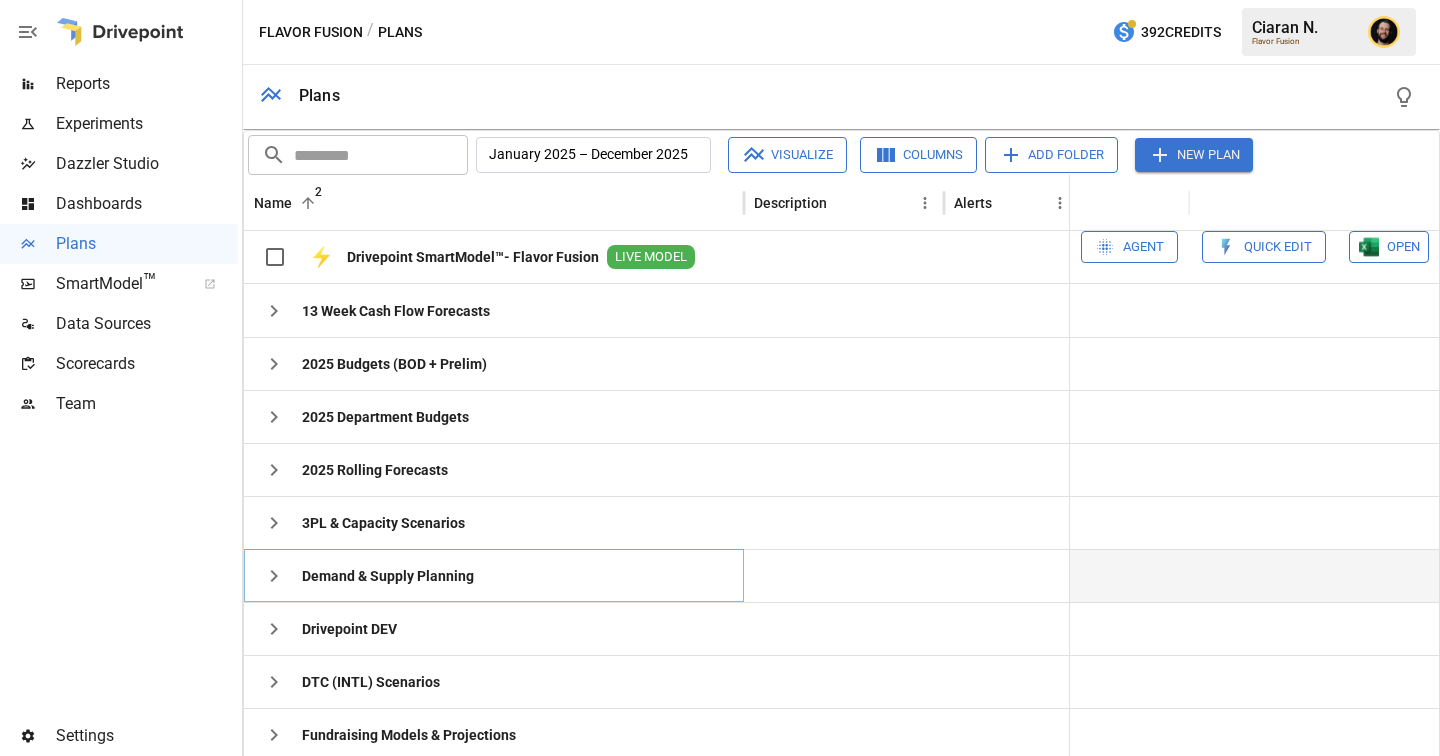 click at bounding box center (274, 311) 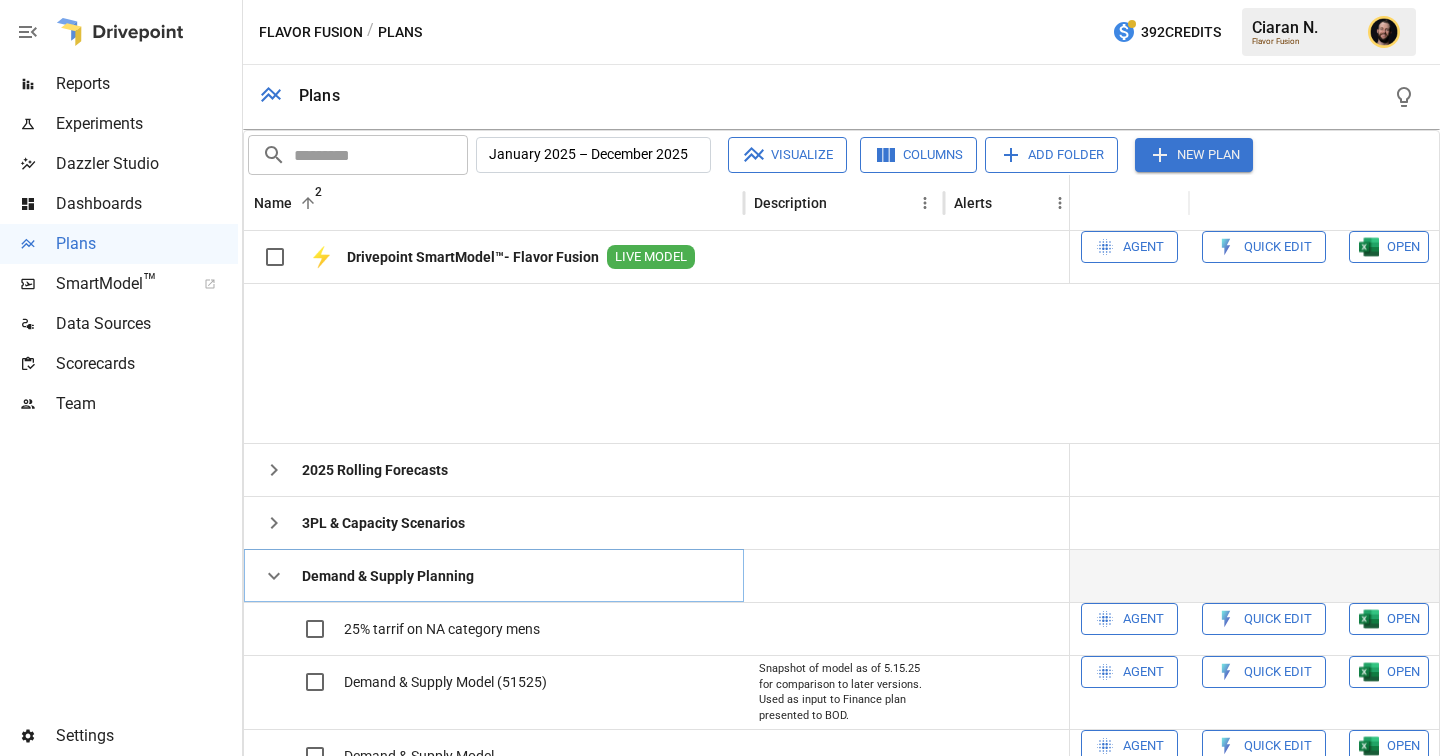 scroll, scrollTop: 193, scrollLeft: 0, axis: vertical 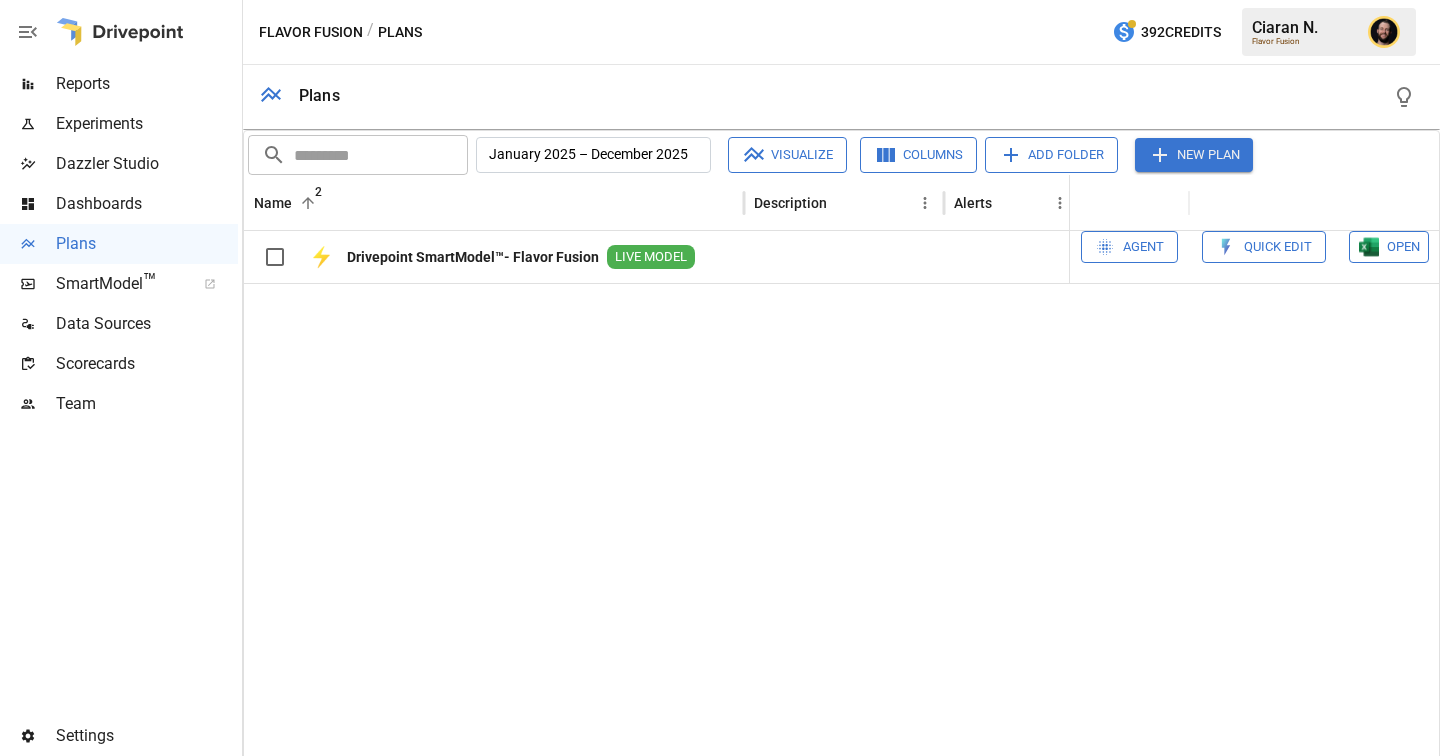 click at bounding box center (274, 1127) 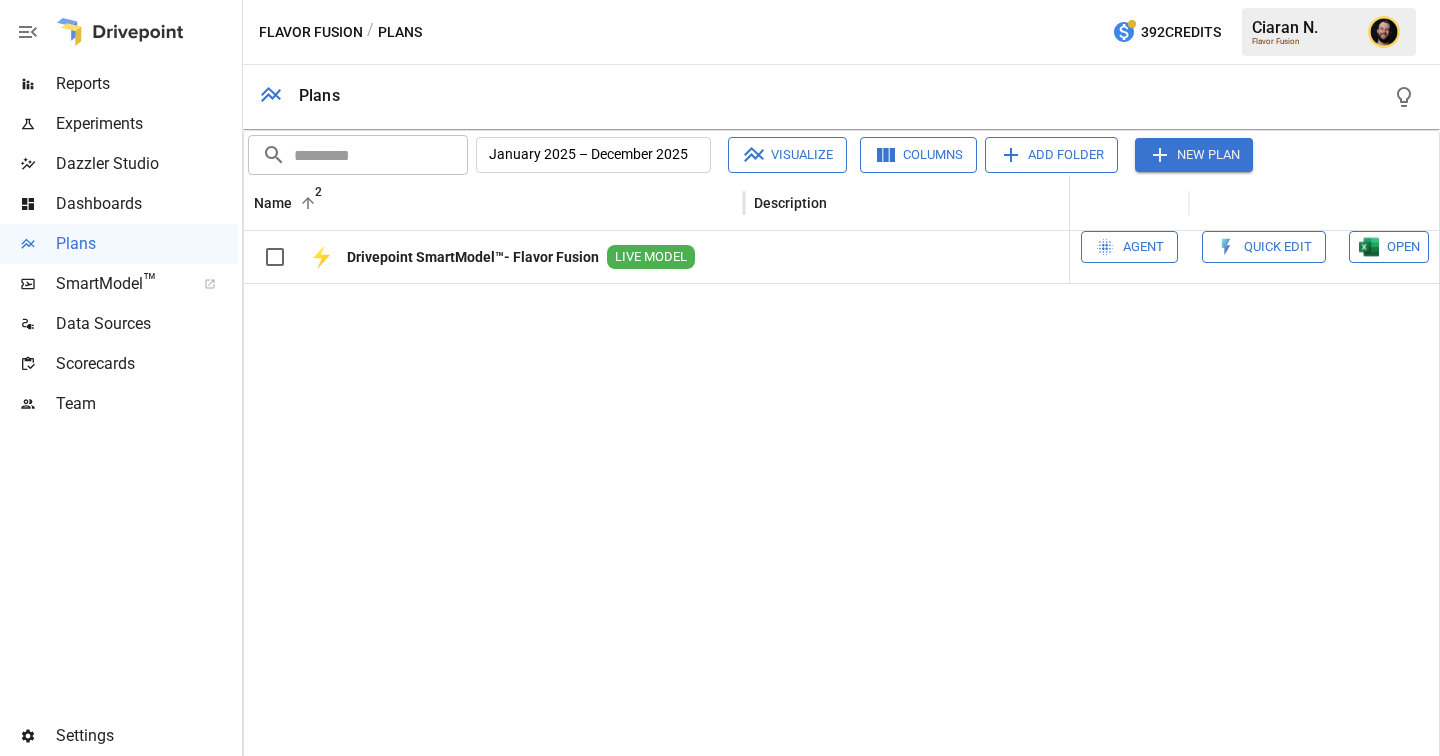 scroll, scrollTop: 797, scrollLeft: 0, axis: vertical 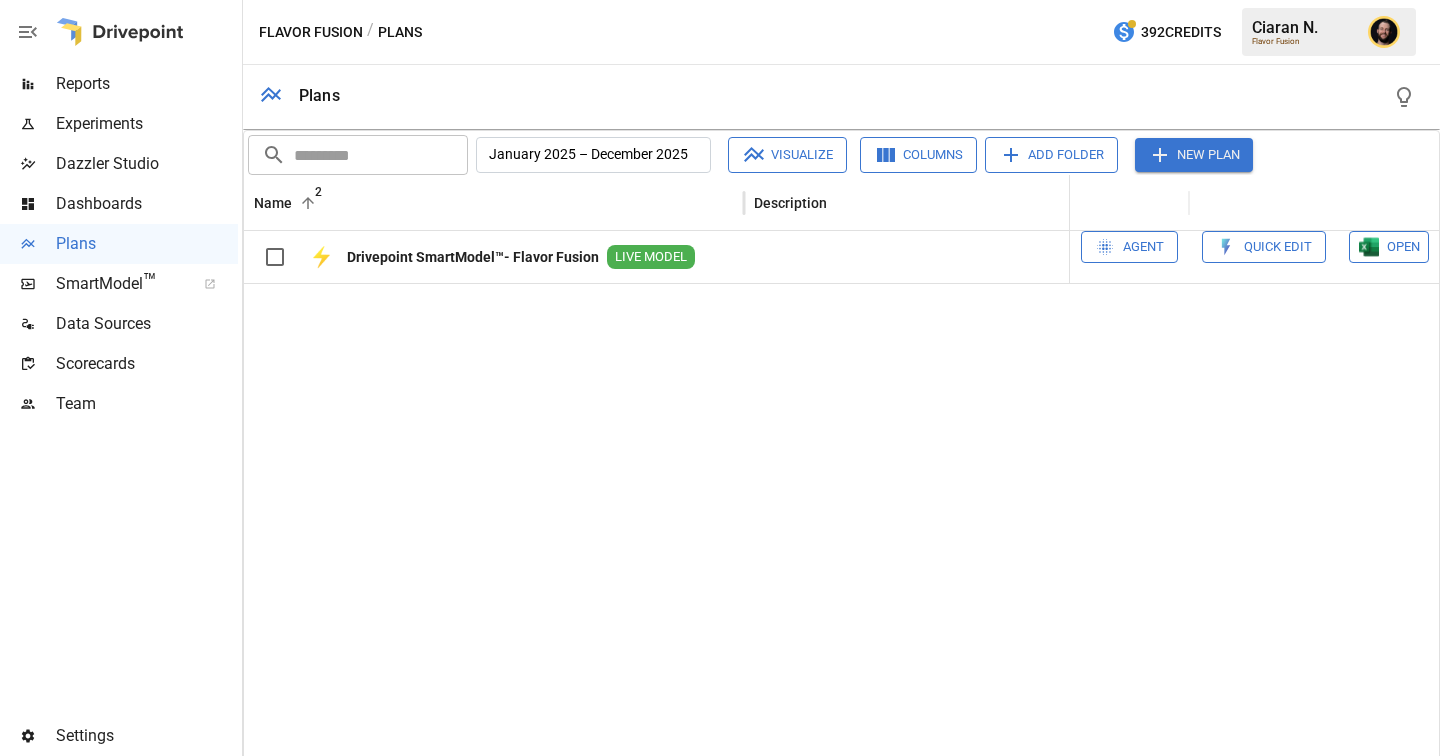 click on "Quick Edit" at bounding box center [1278, 905] 